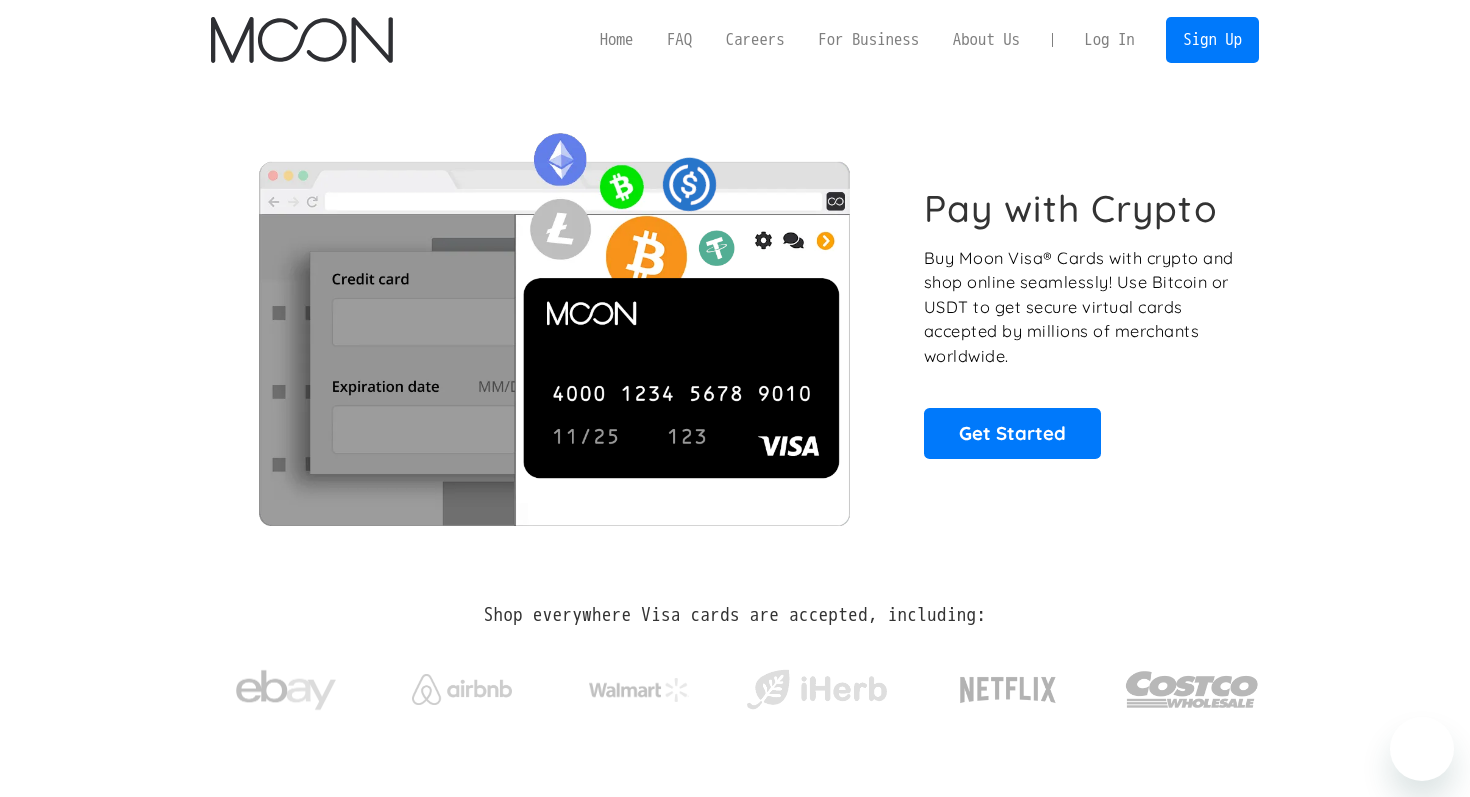 scroll, scrollTop: 0, scrollLeft: 0, axis: both 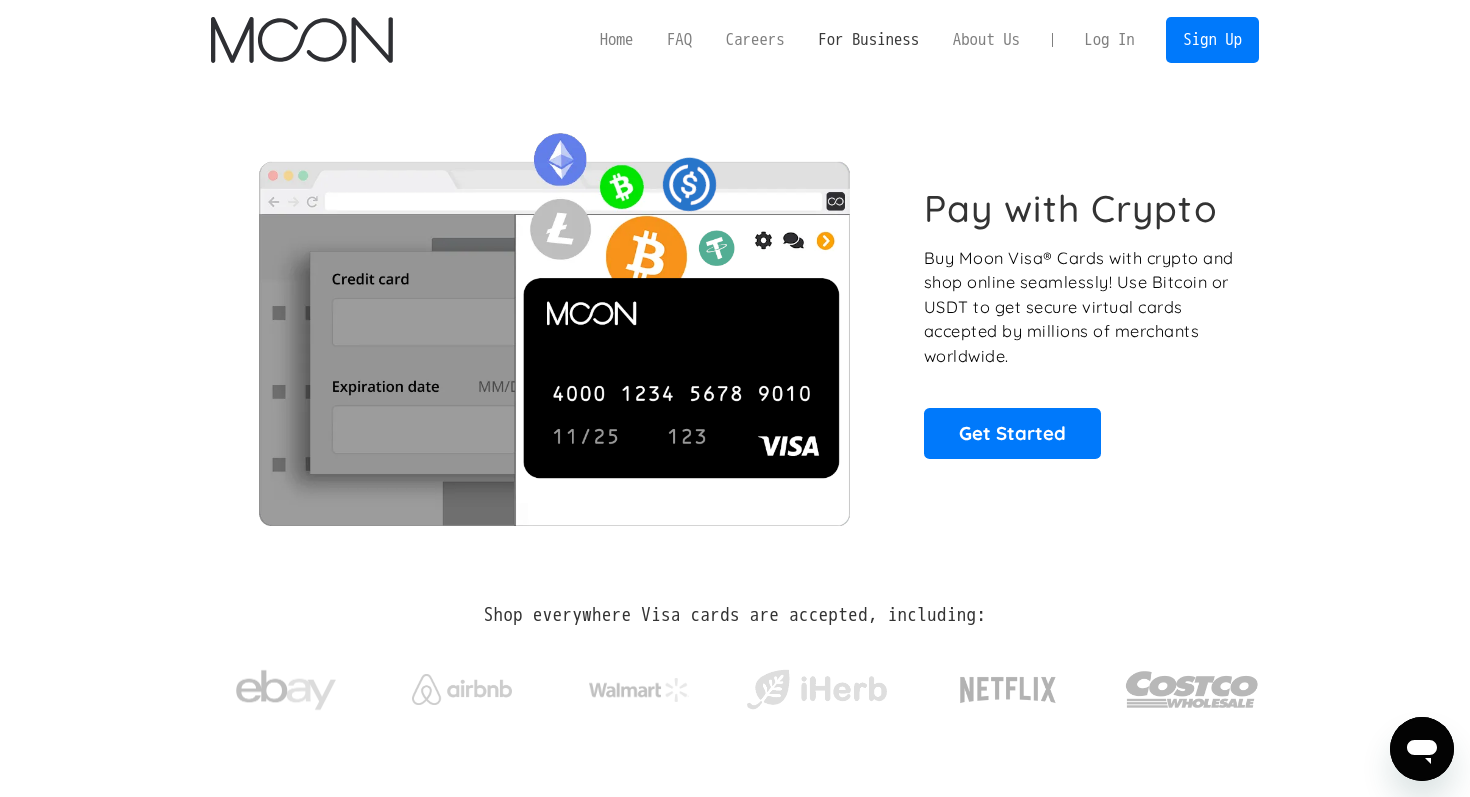 click on "For Business" at bounding box center (868, 39) 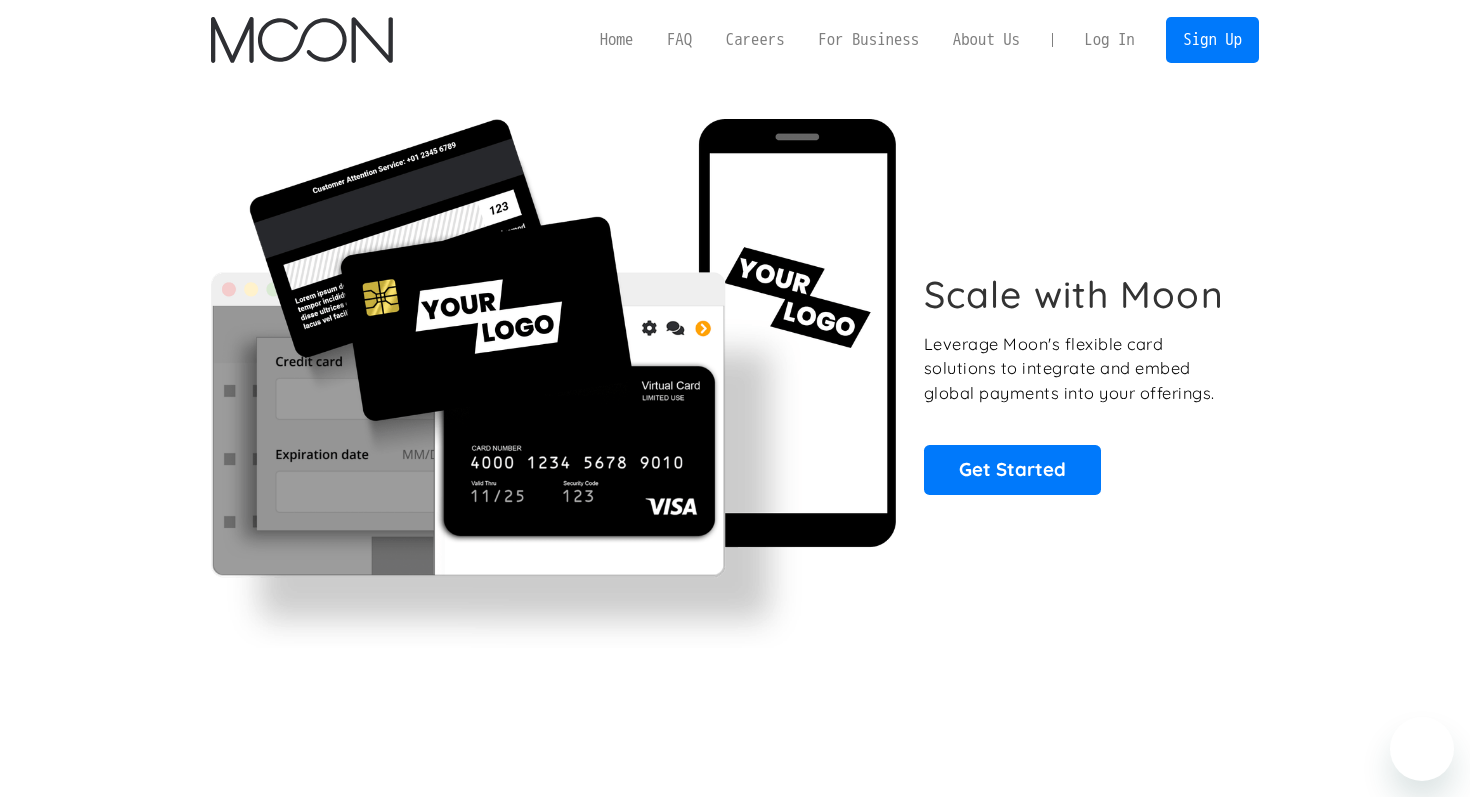 scroll, scrollTop: 0, scrollLeft: 0, axis: both 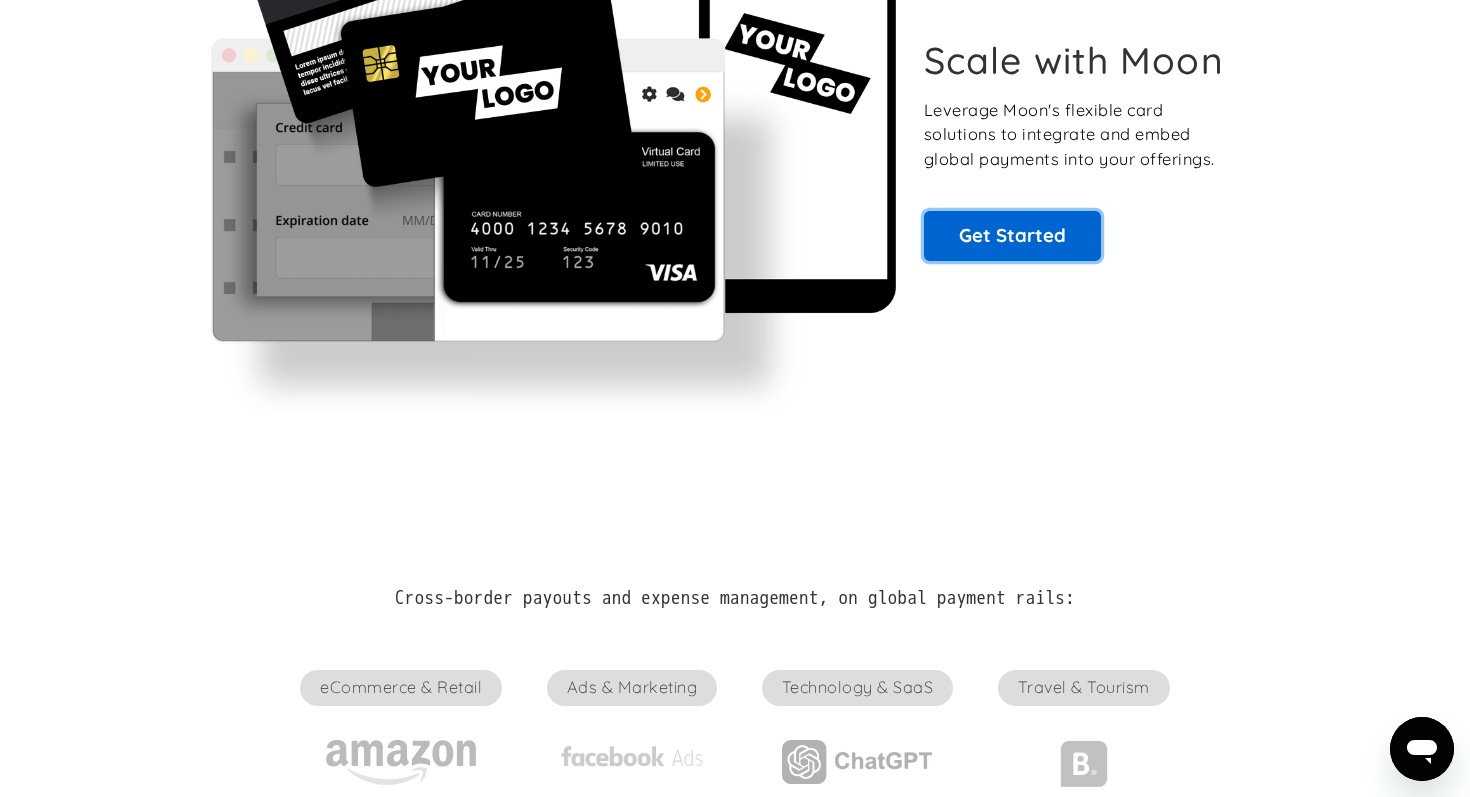 click on "Get Started" at bounding box center (1012, 236) 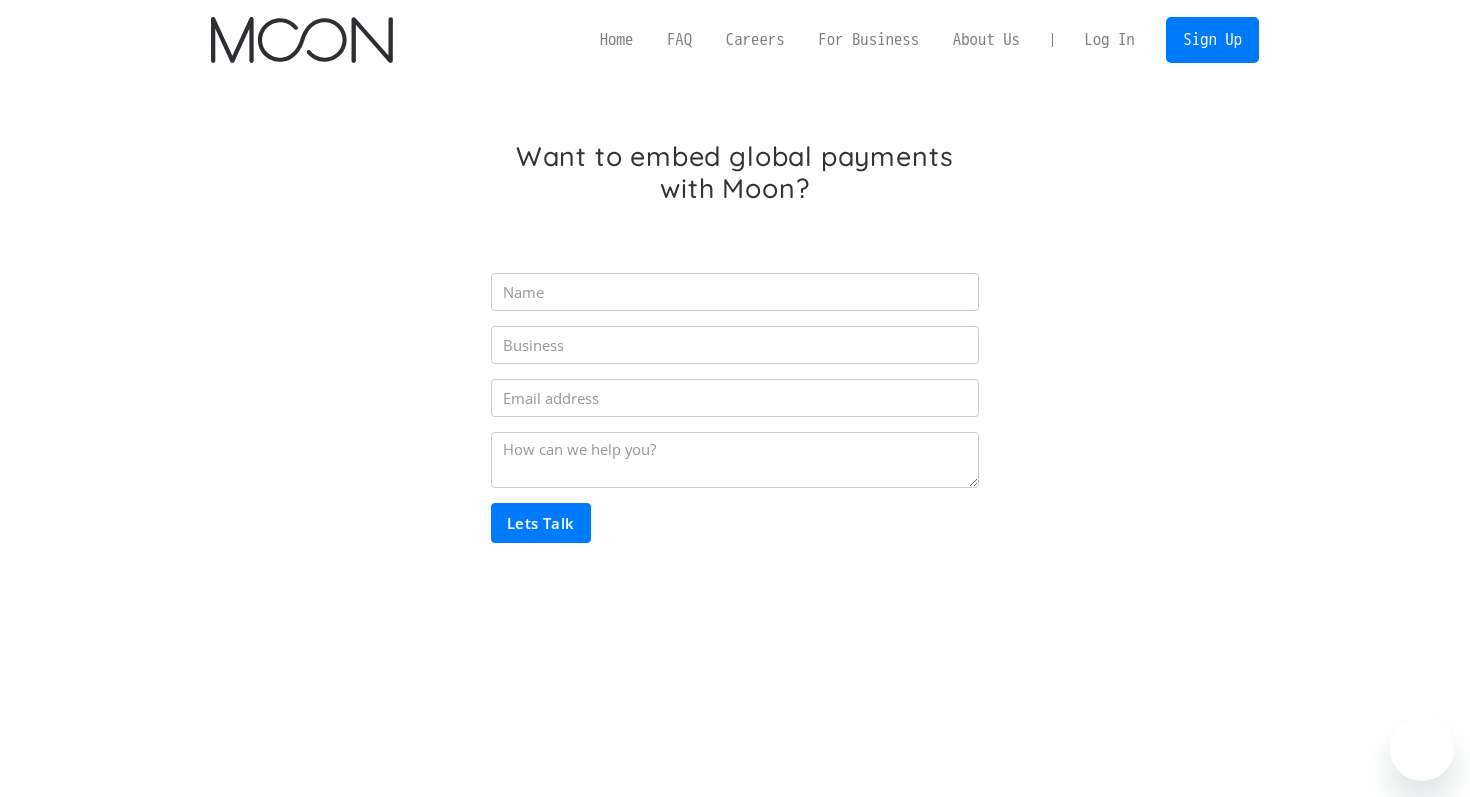 scroll, scrollTop: 0, scrollLeft: 0, axis: both 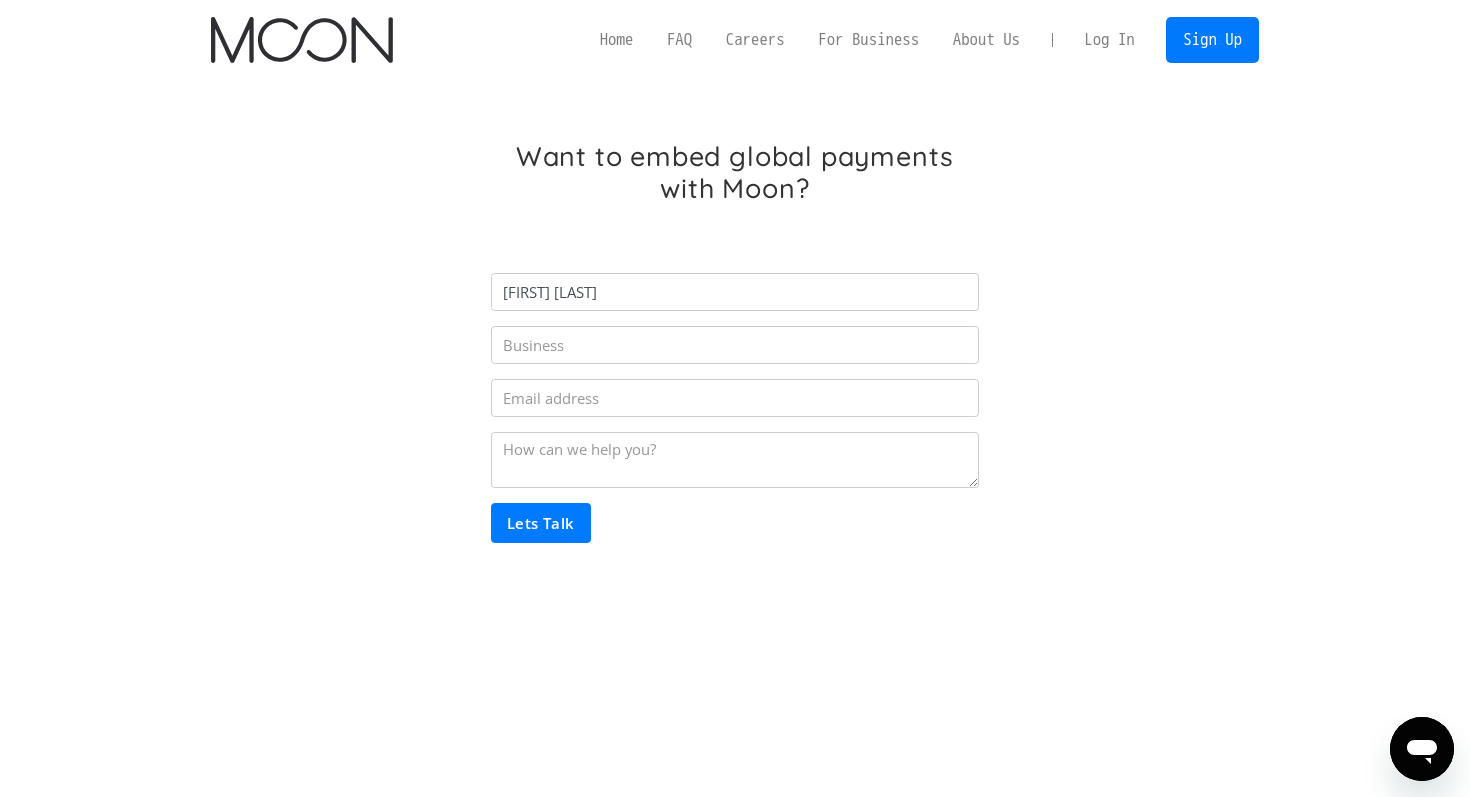 type on "Jim Brendlinger" 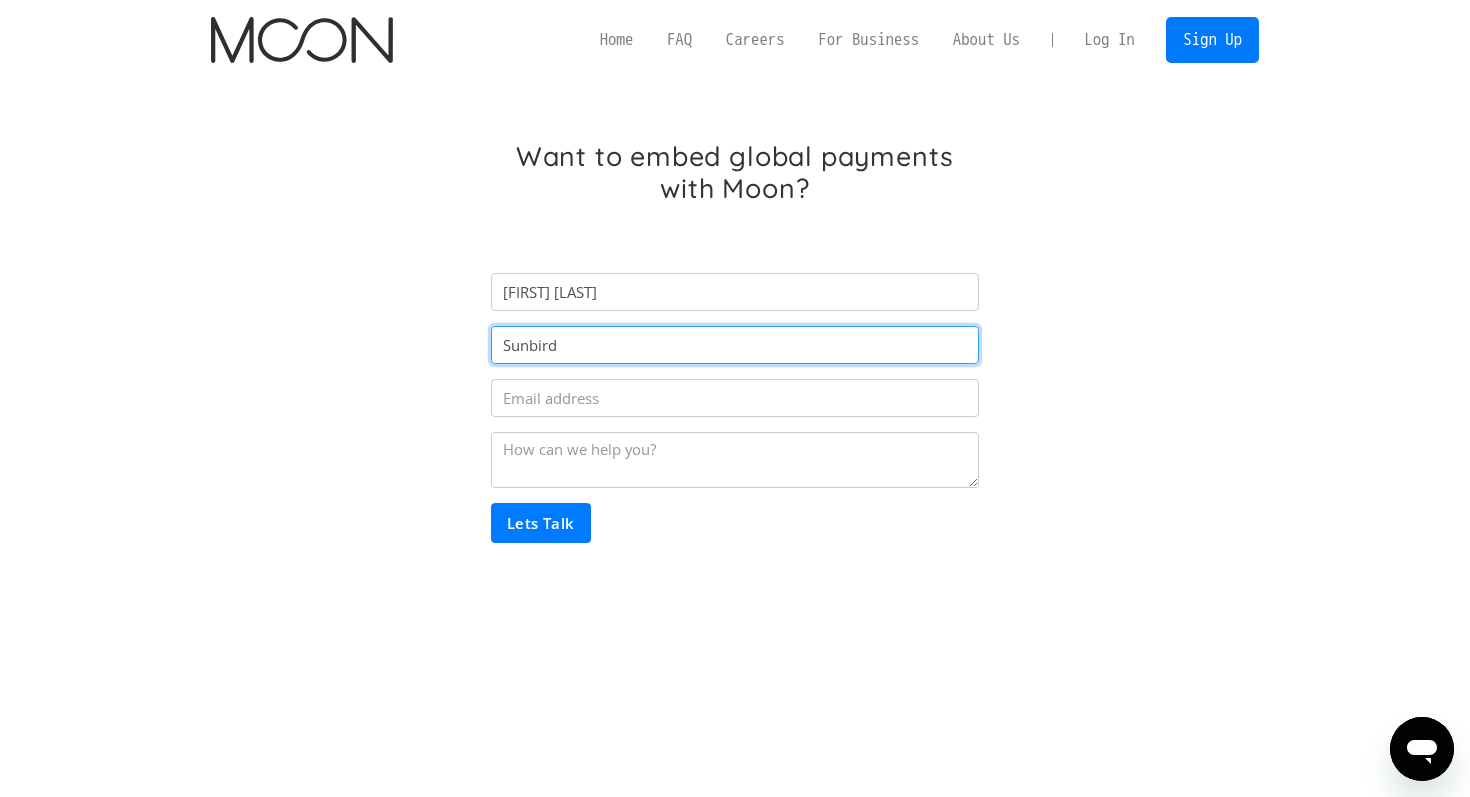 type on "Sunbird" 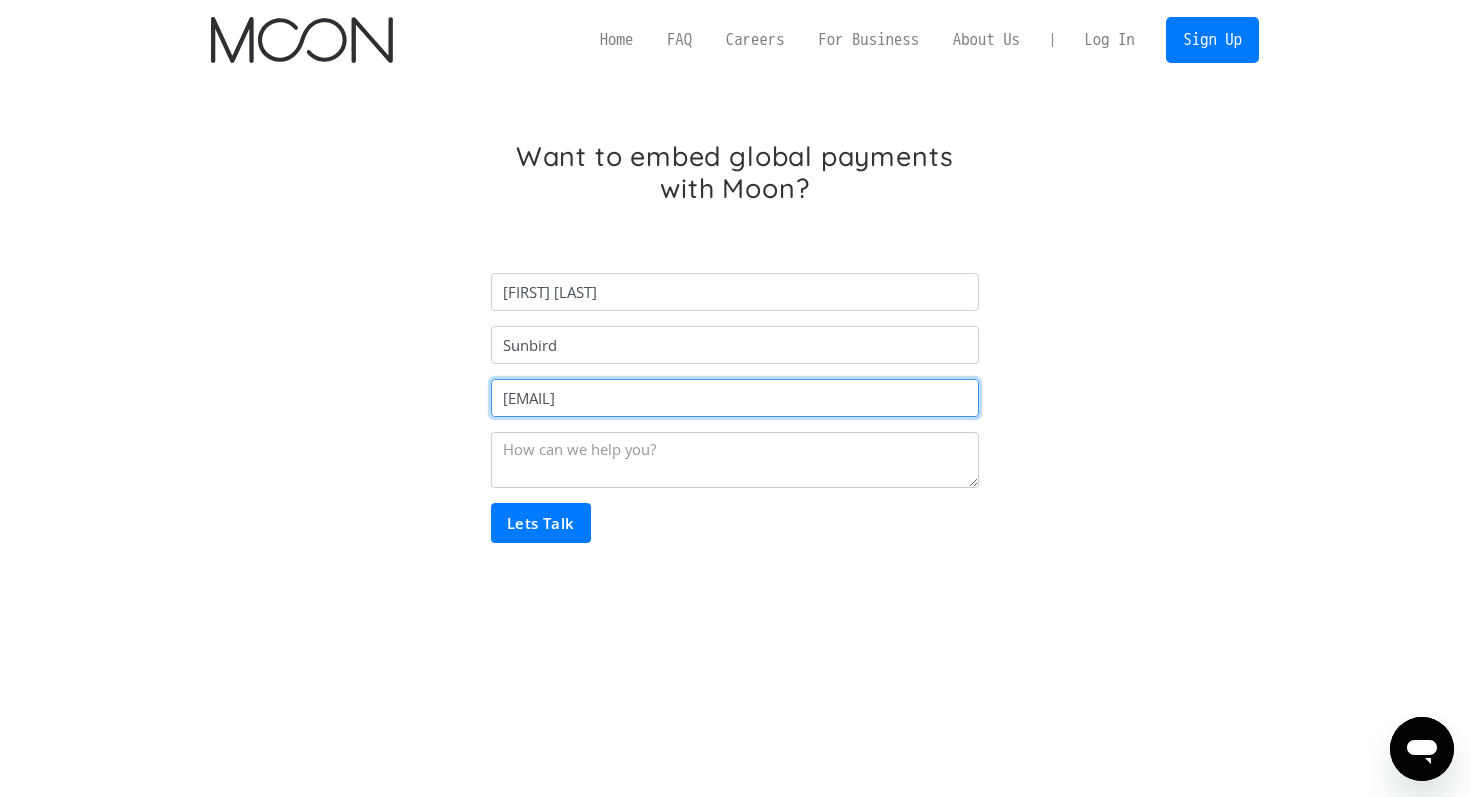type on "jim@sunbirdcomputers.com" 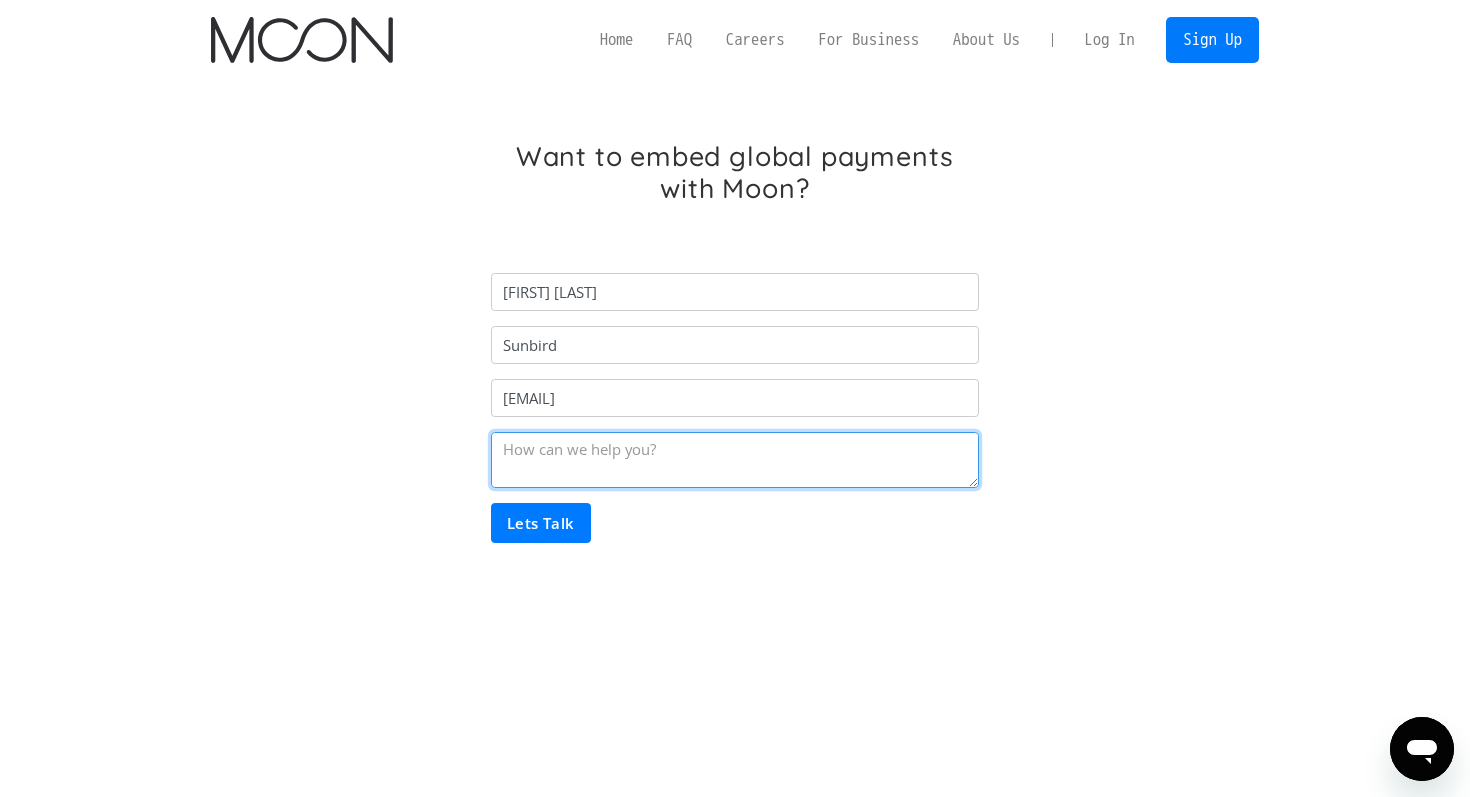 click at bounding box center [735, 460] 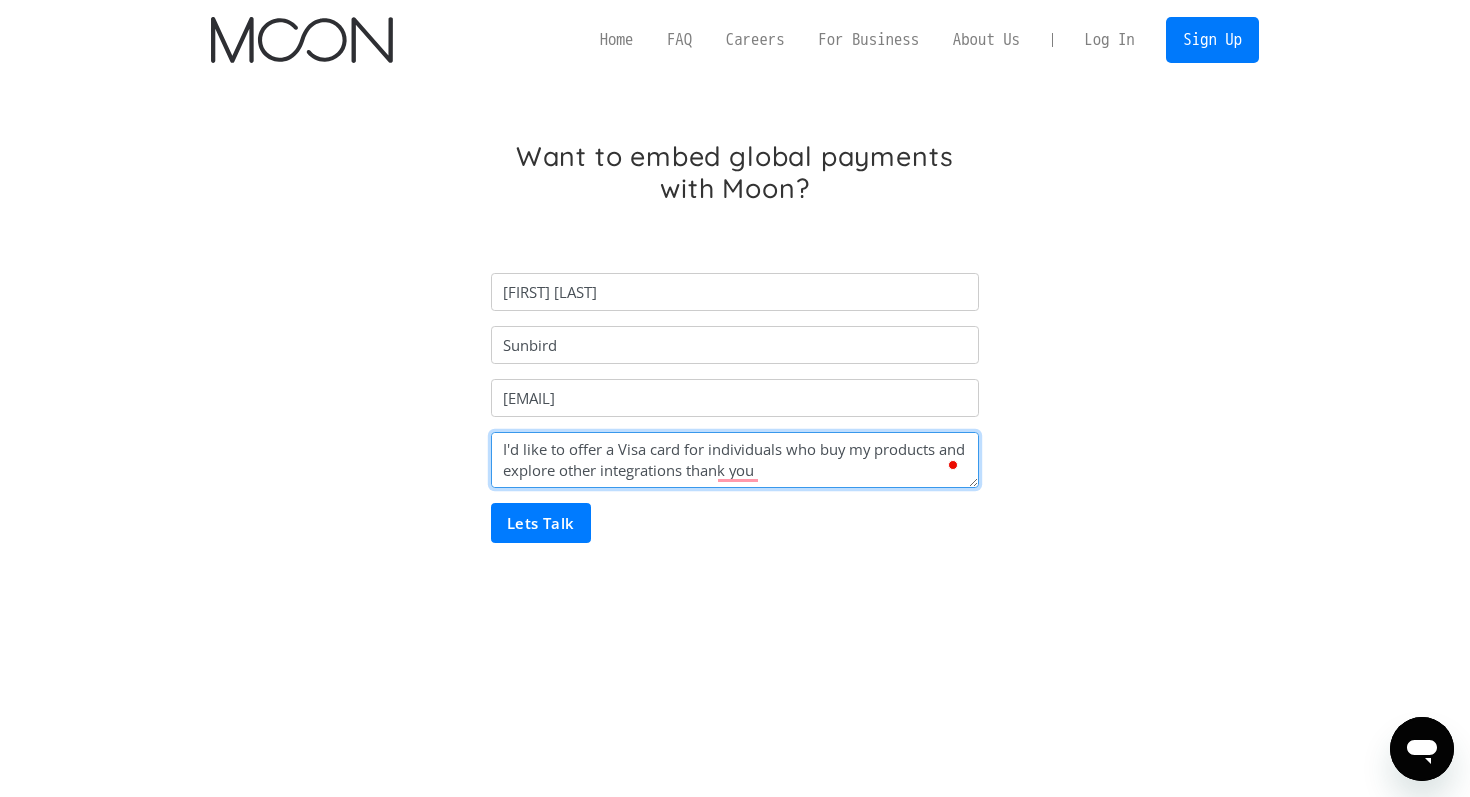 click on "I'd like to offer a Visa card for individuals who buy my products and explore other integrations thank you" at bounding box center [735, 460] 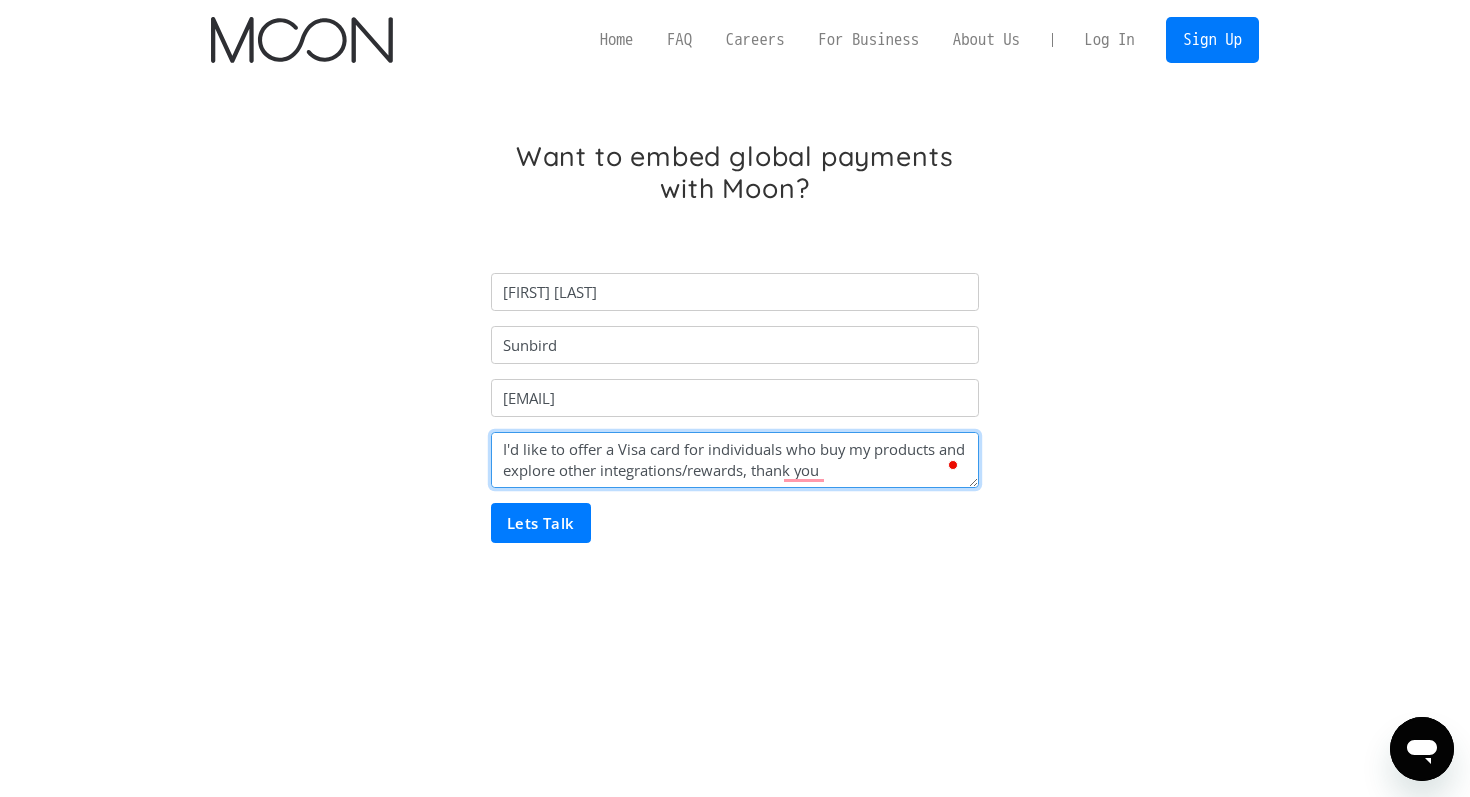 click on "I'd like to offer a Visa card for individuals who buy my products and explore other integrations/rewards, thank you" at bounding box center [735, 460] 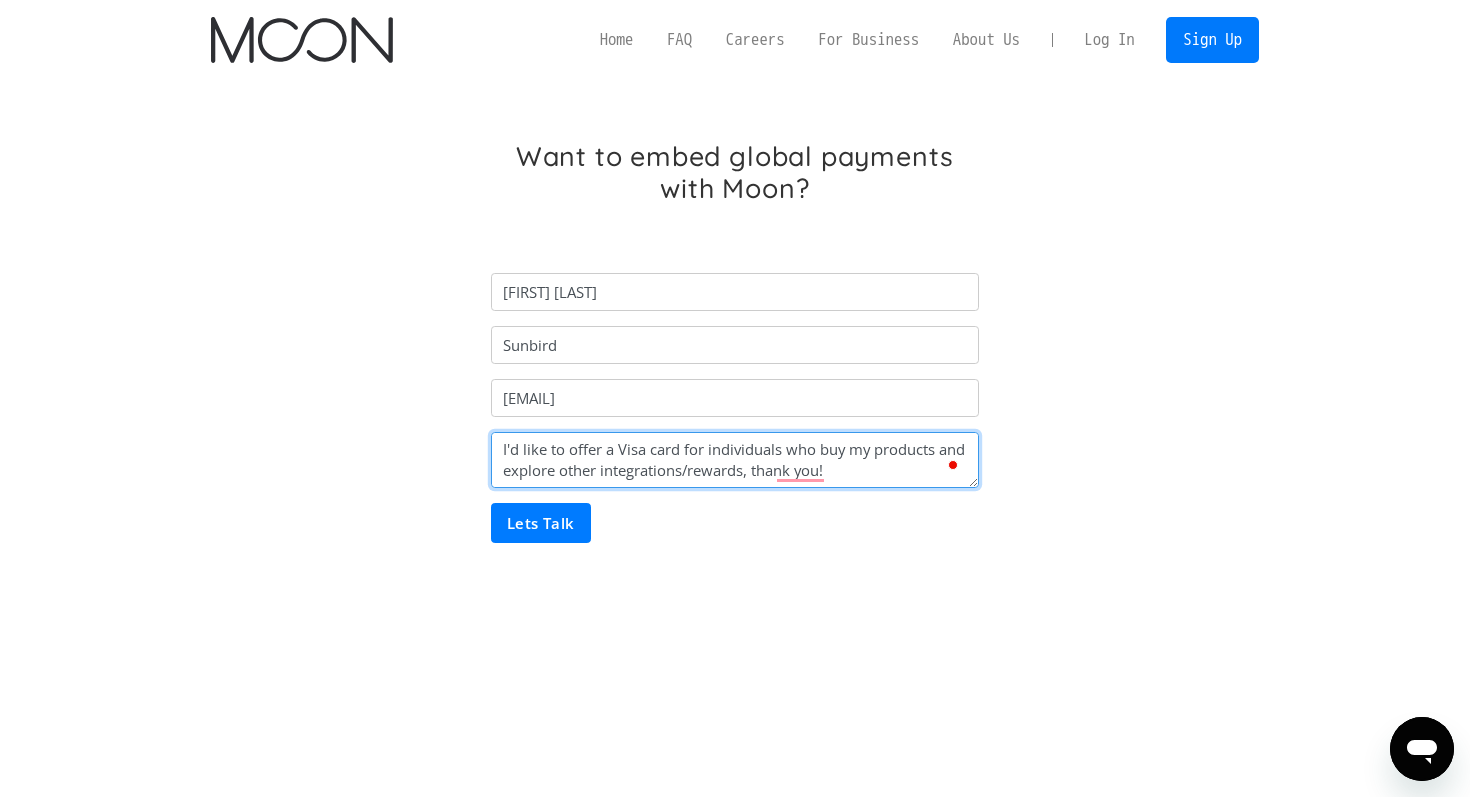 type on "I'd like to offer a Visa card for individuals who buy my products and explore other integrations/rewards, thank you!" 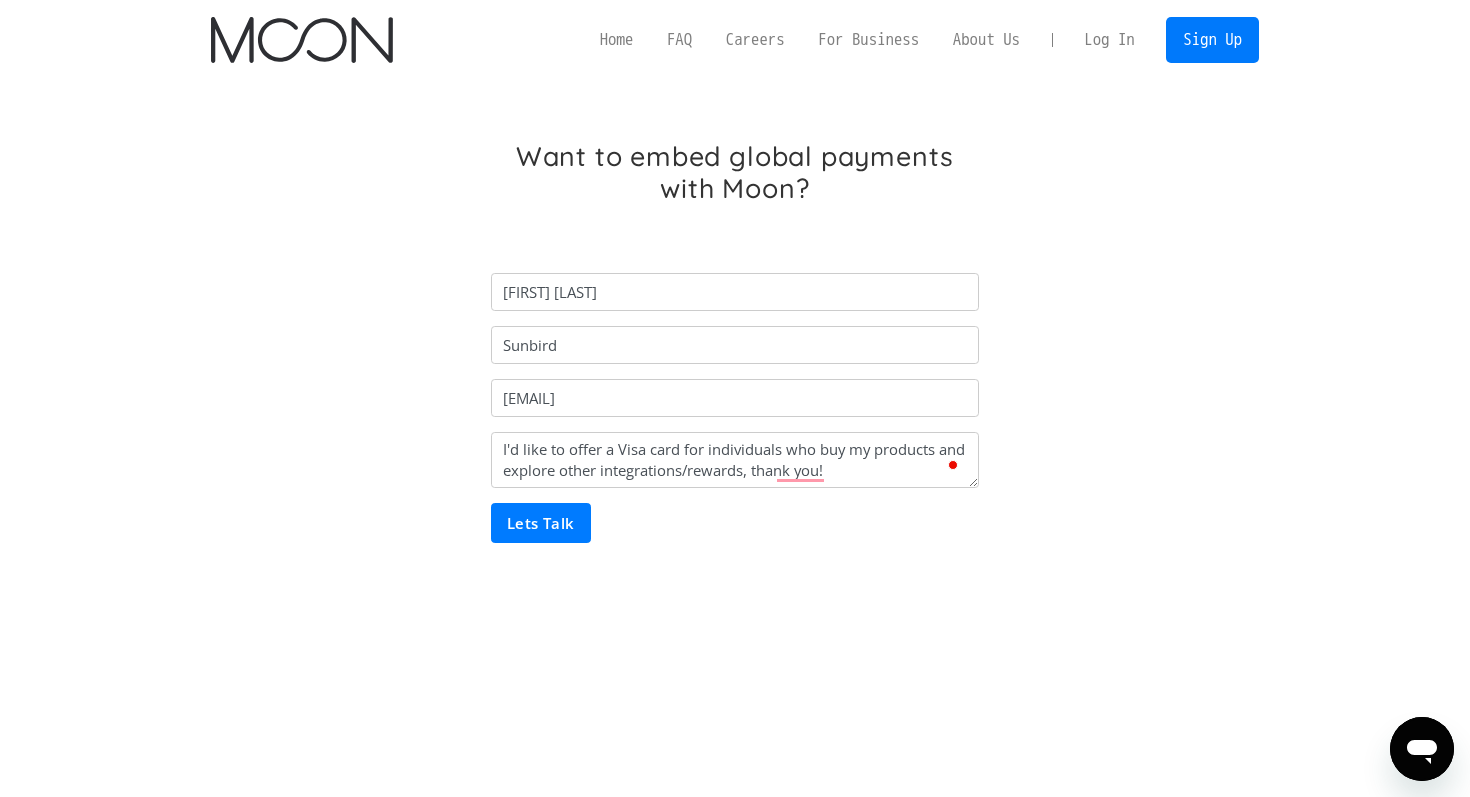click on "Lets Talk" at bounding box center (541, 523) 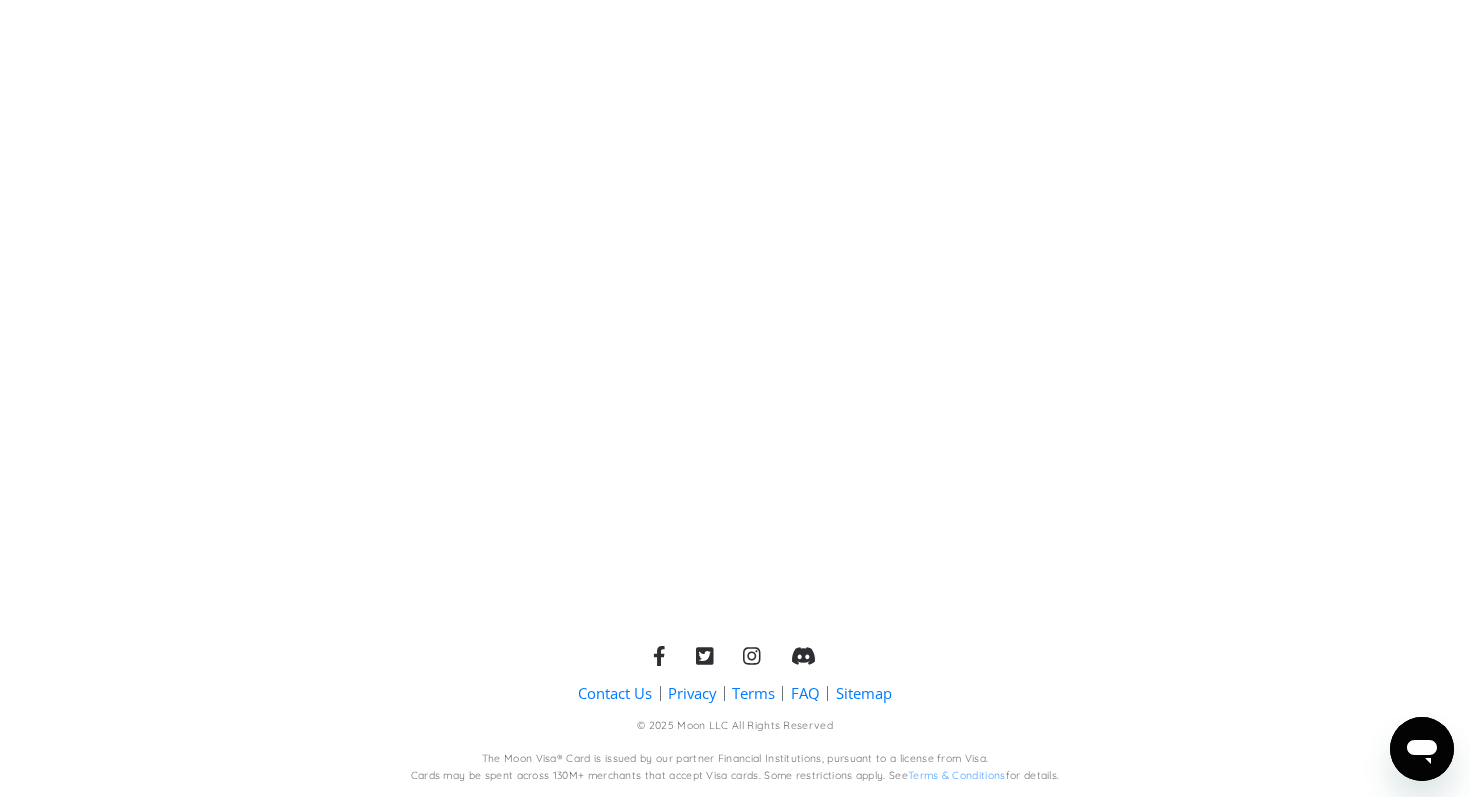 scroll, scrollTop: 0, scrollLeft: 0, axis: both 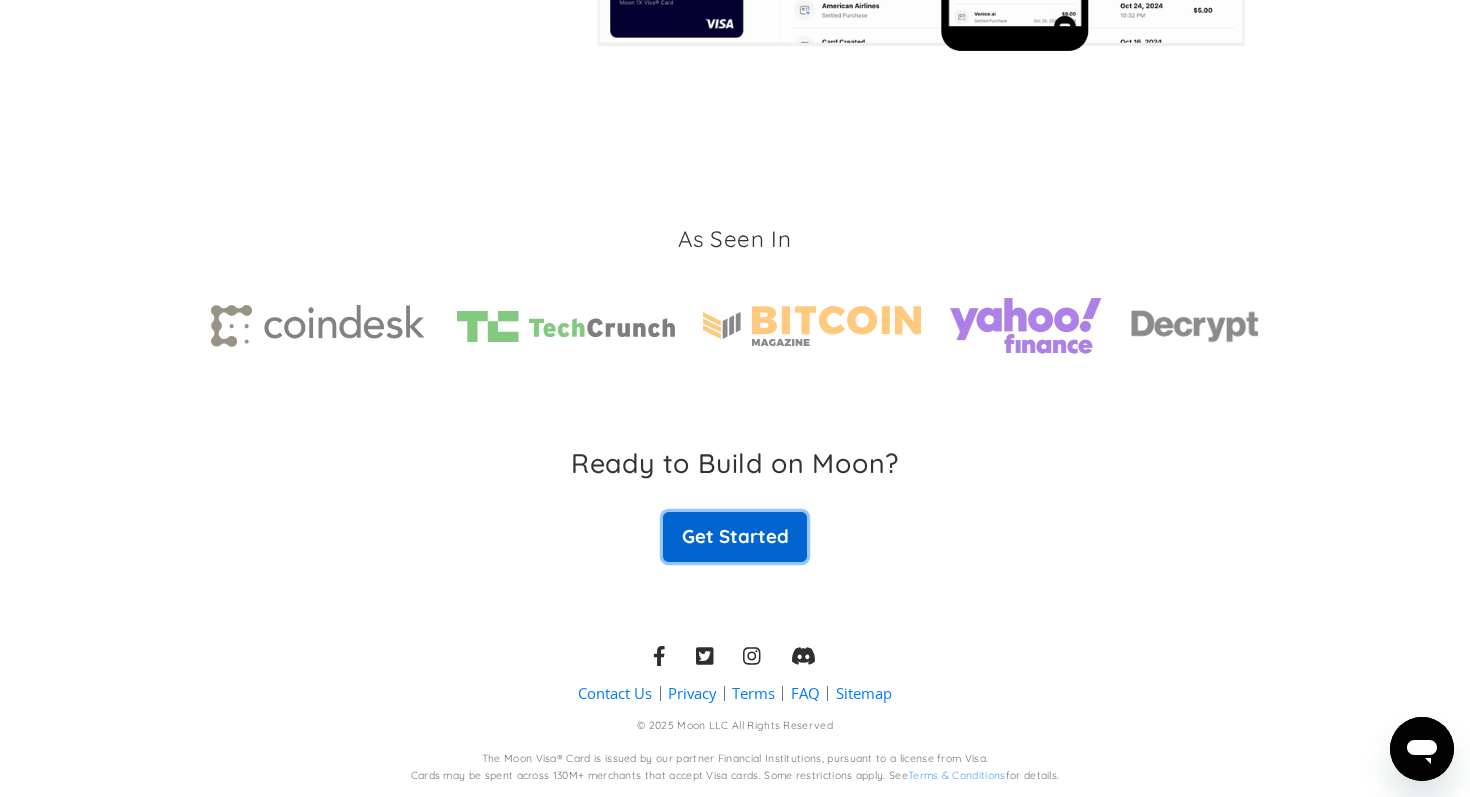 click on "Get Started" at bounding box center (735, 537) 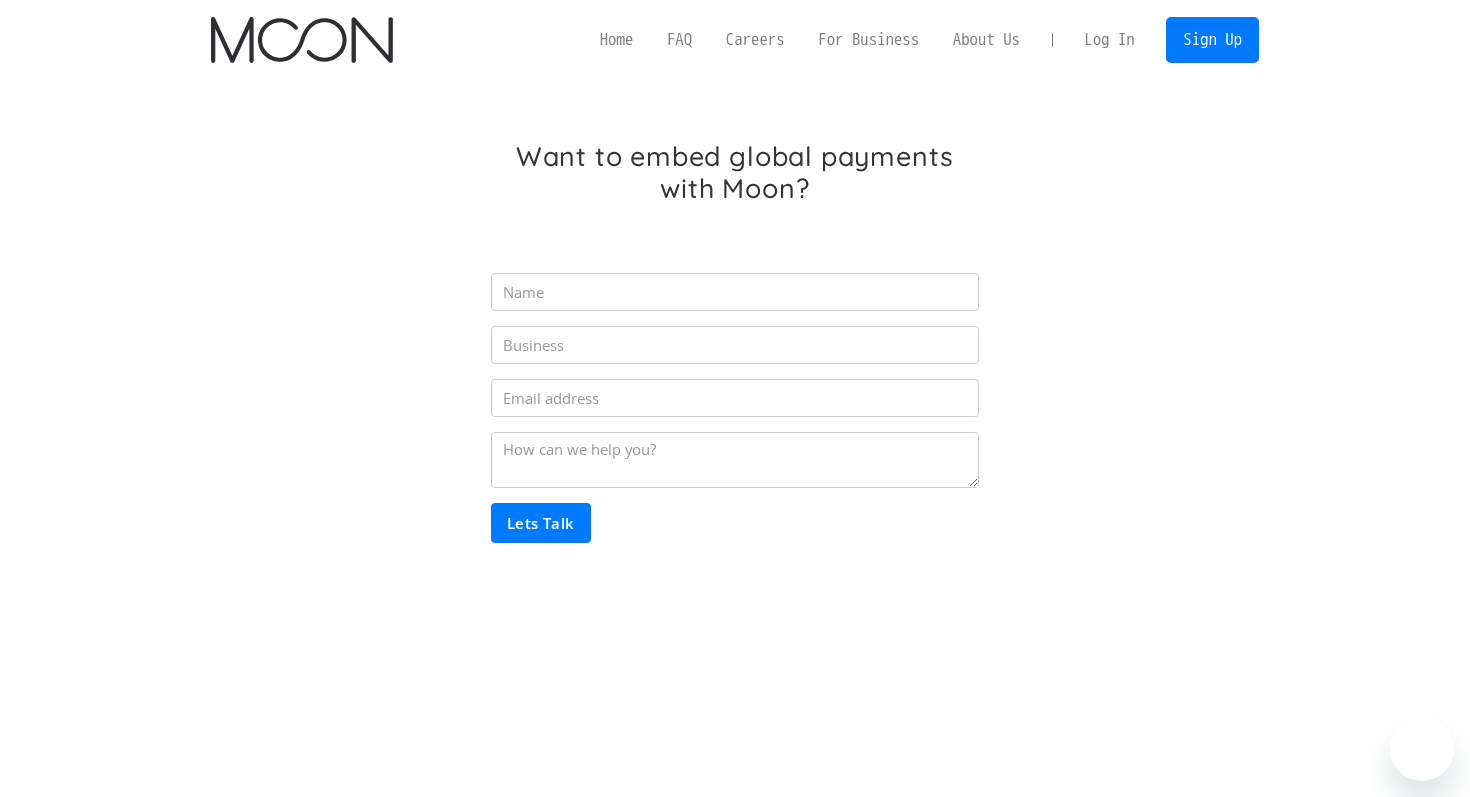 scroll, scrollTop: 0, scrollLeft: 0, axis: both 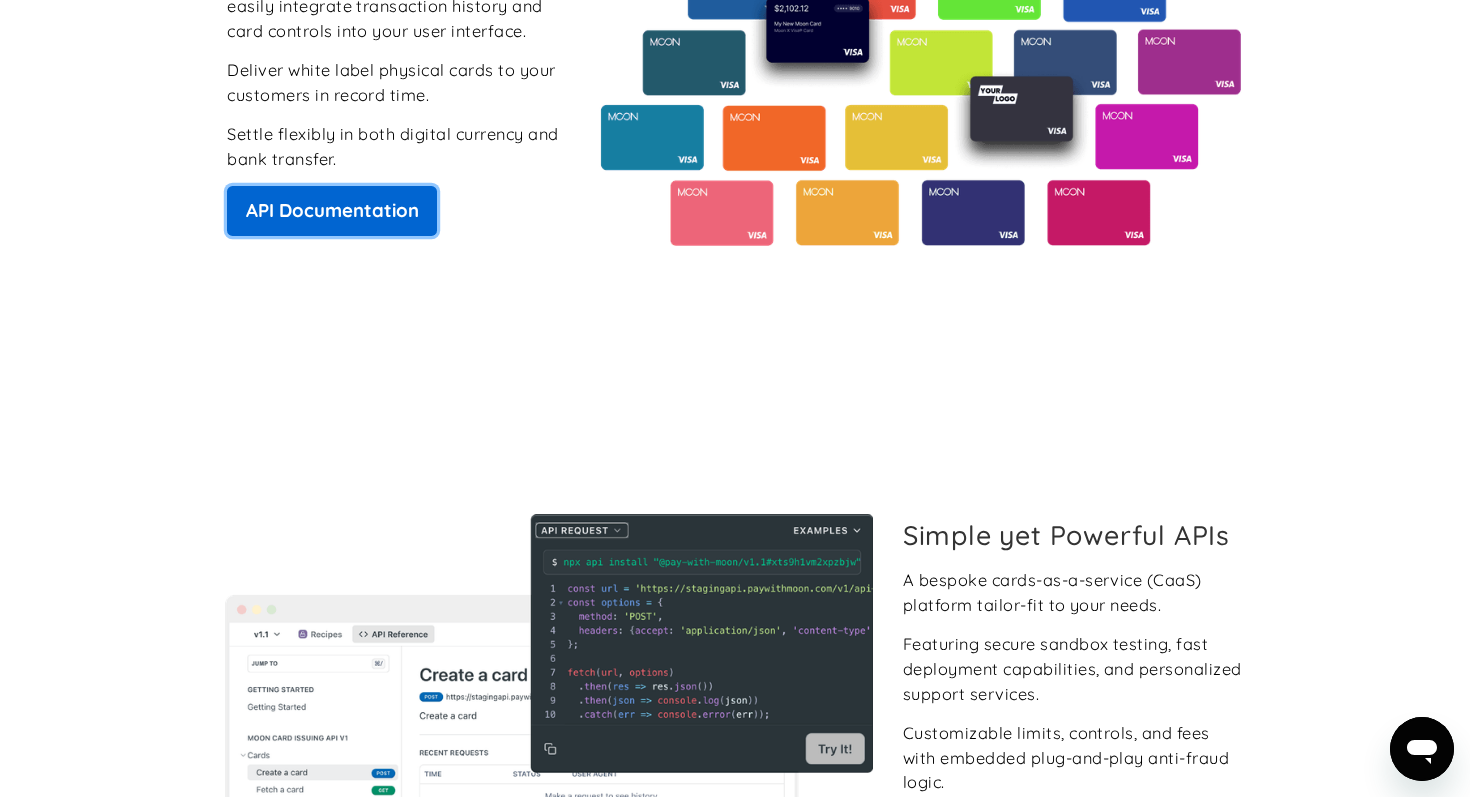 click on "API Documentation" at bounding box center (332, 211) 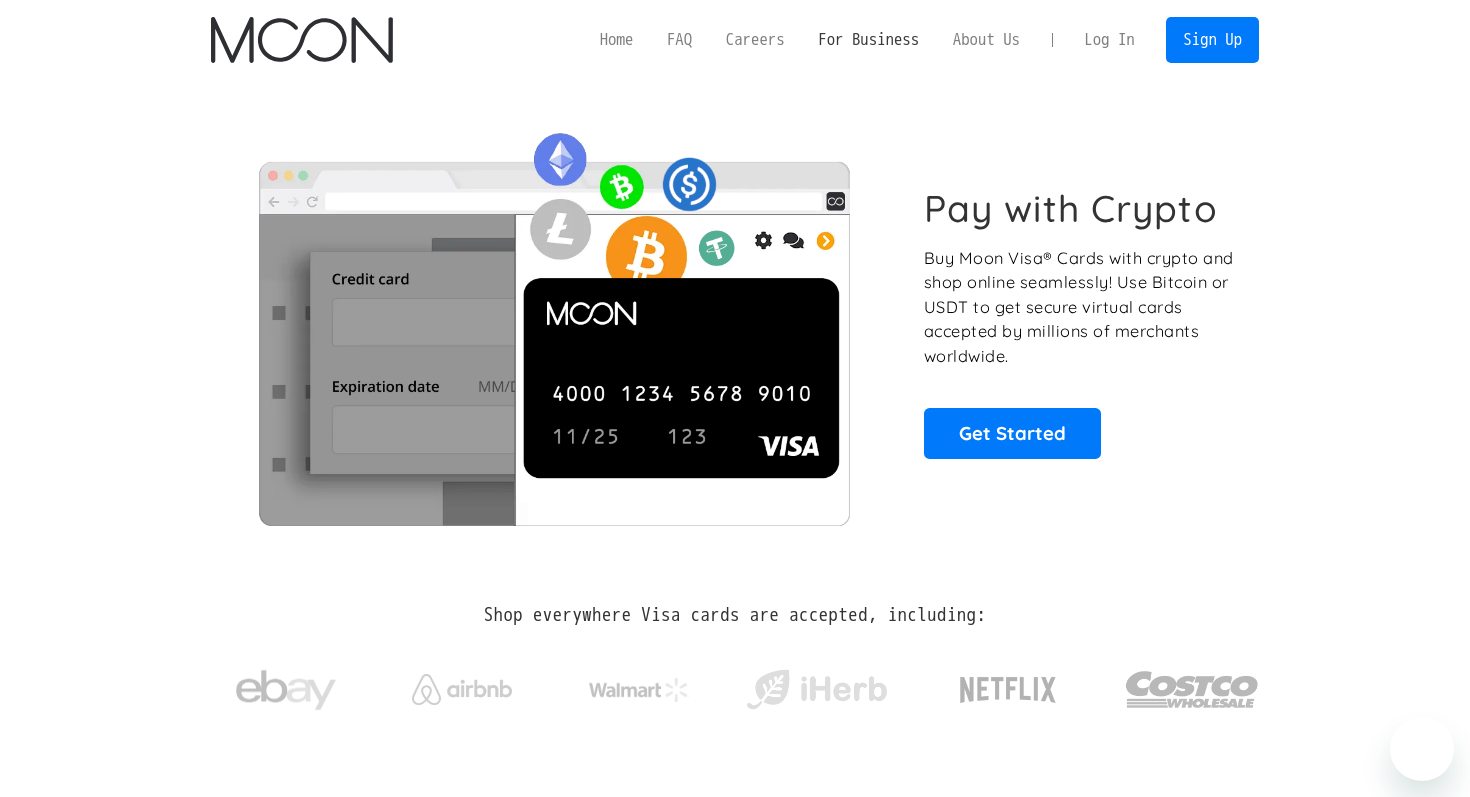 scroll, scrollTop: 0, scrollLeft: 0, axis: both 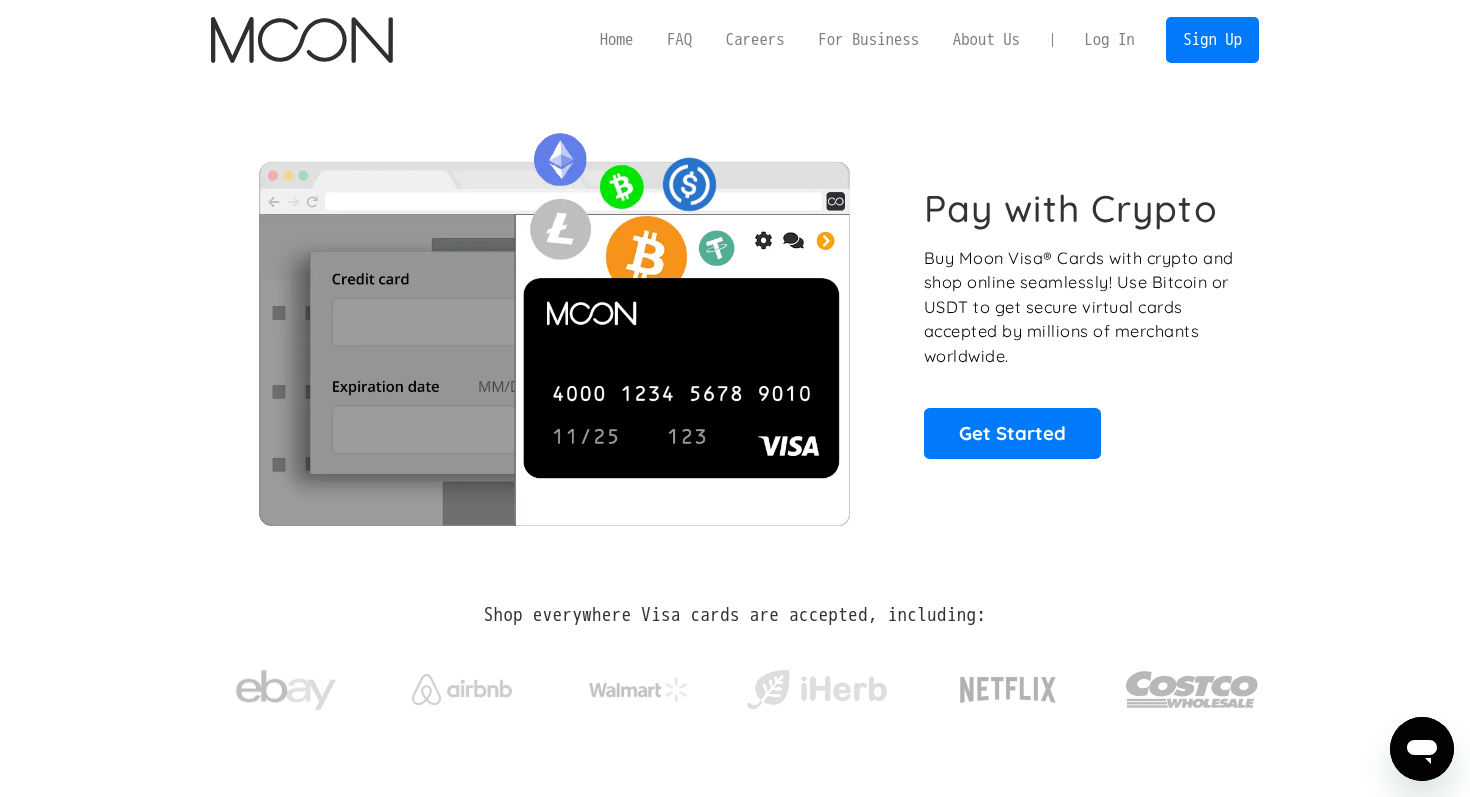 click on "Log In" at bounding box center (1109, 40) 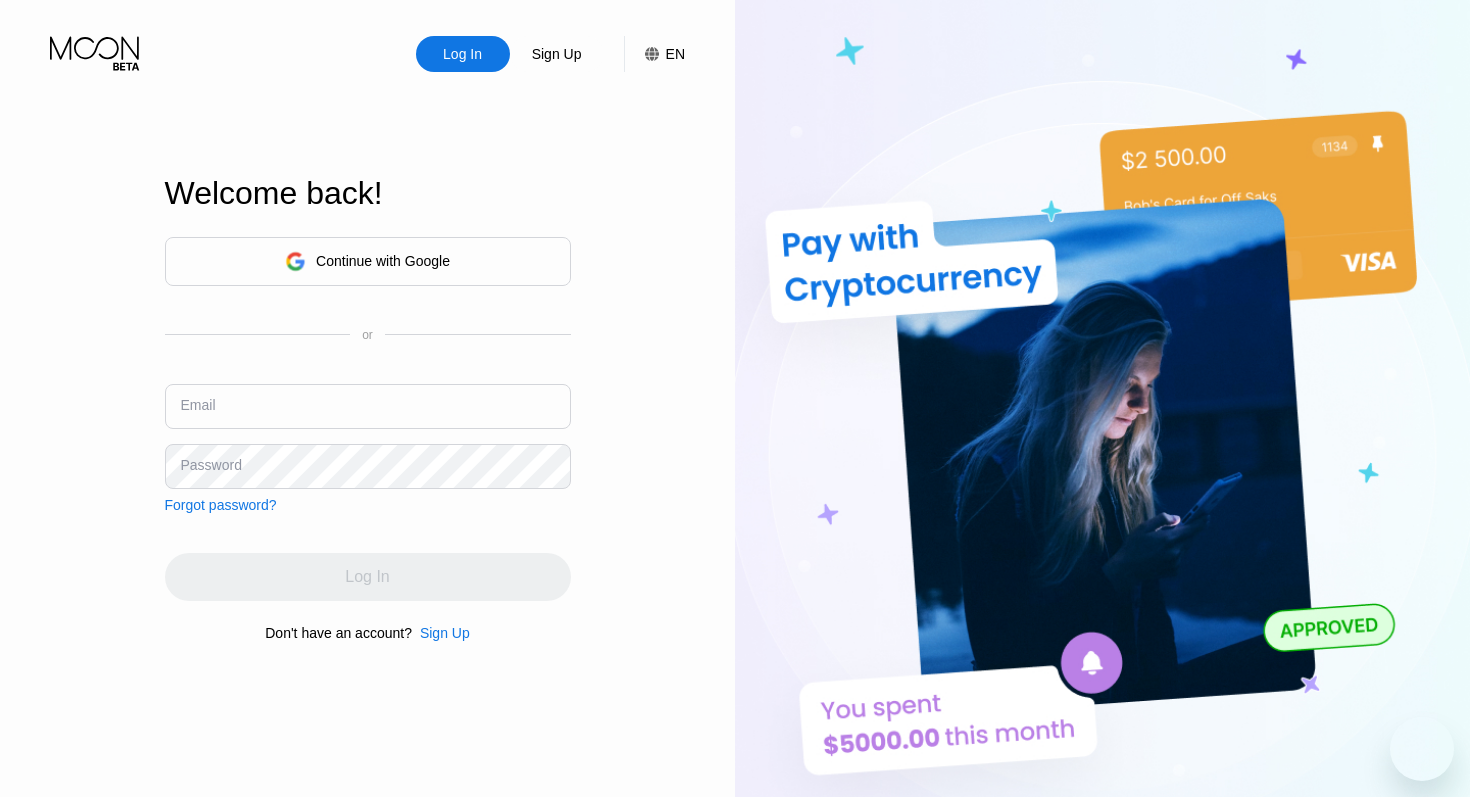 scroll, scrollTop: 0, scrollLeft: 0, axis: both 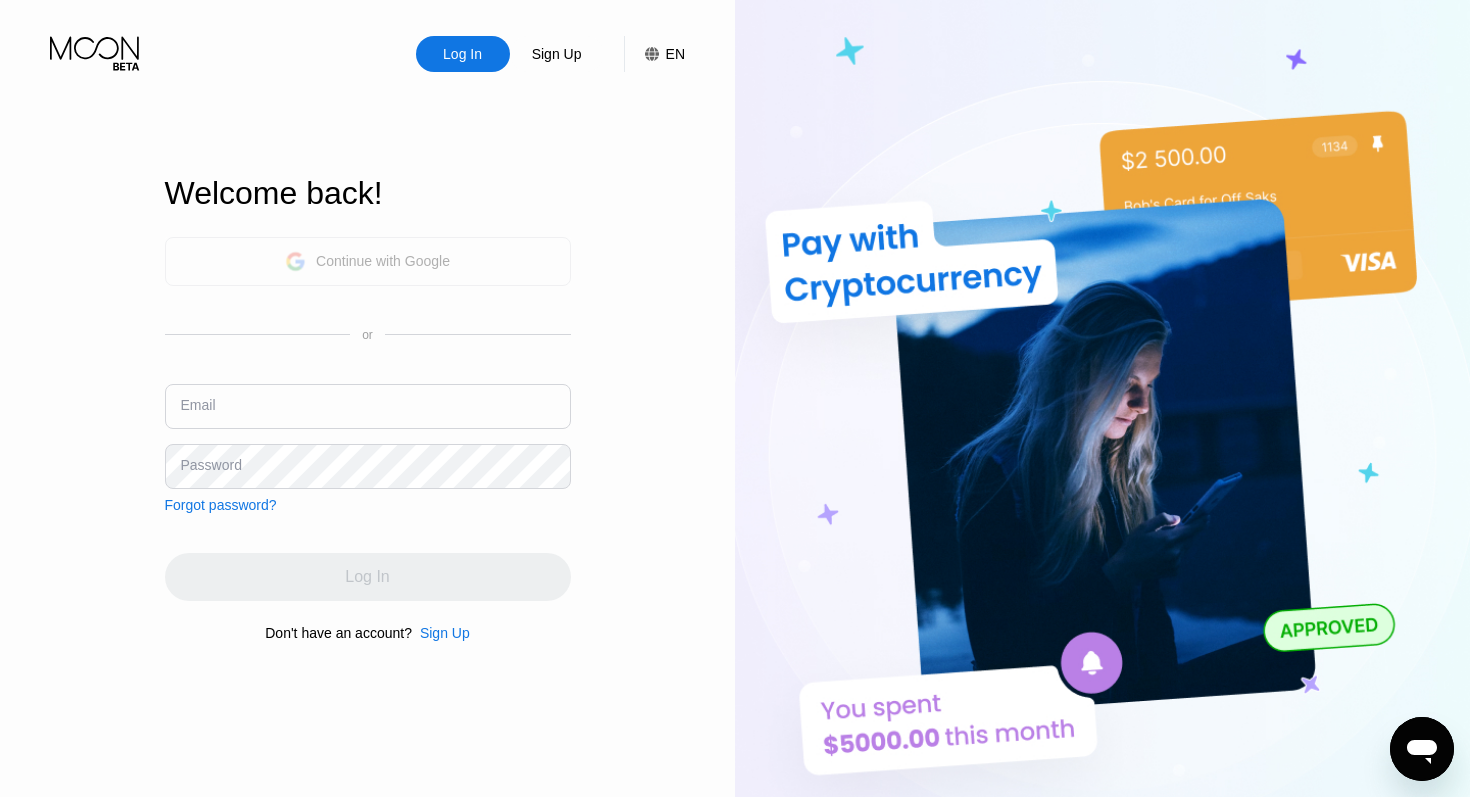 click on "Continue with Google" at bounding box center [368, 261] 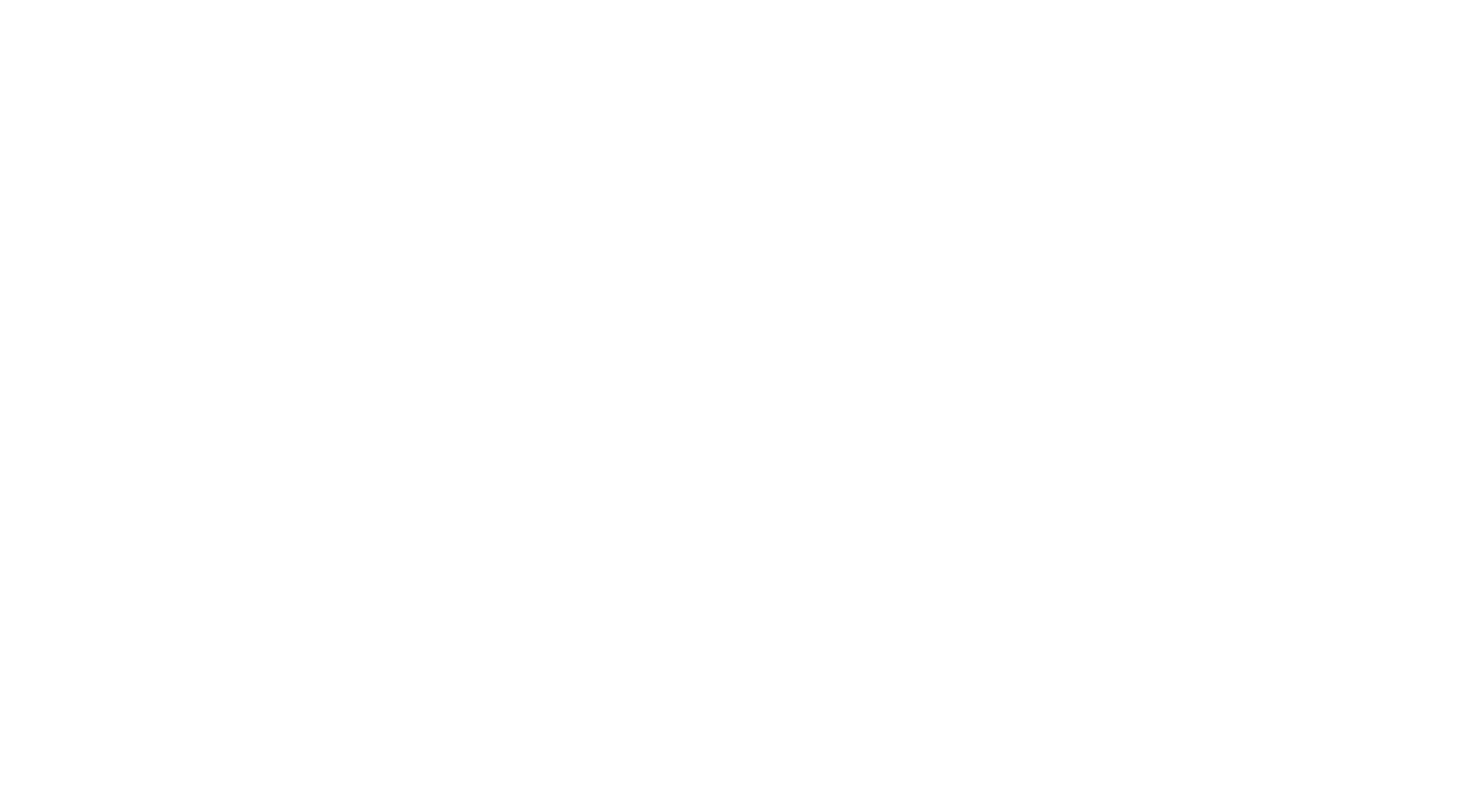 scroll, scrollTop: 0, scrollLeft: 0, axis: both 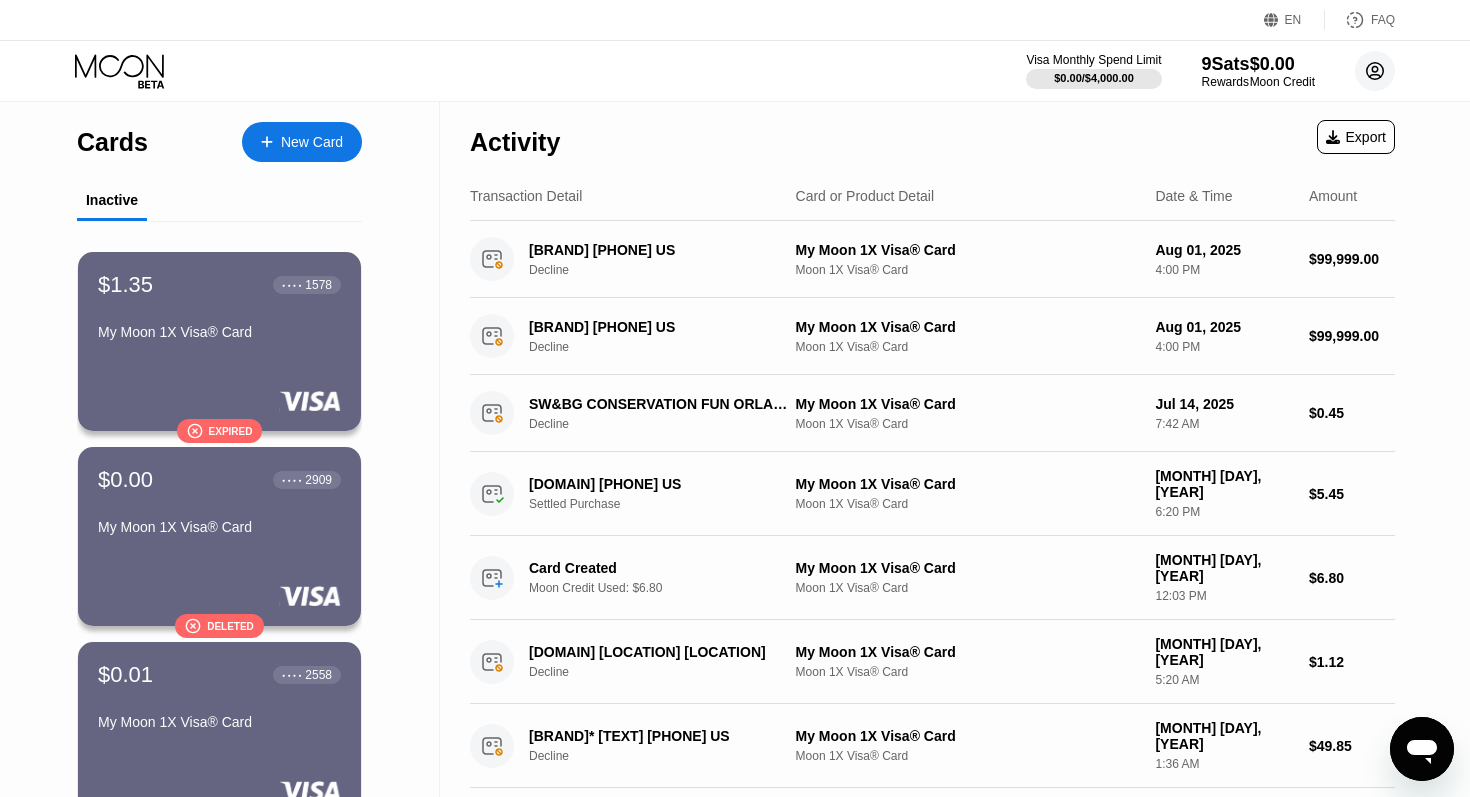 click 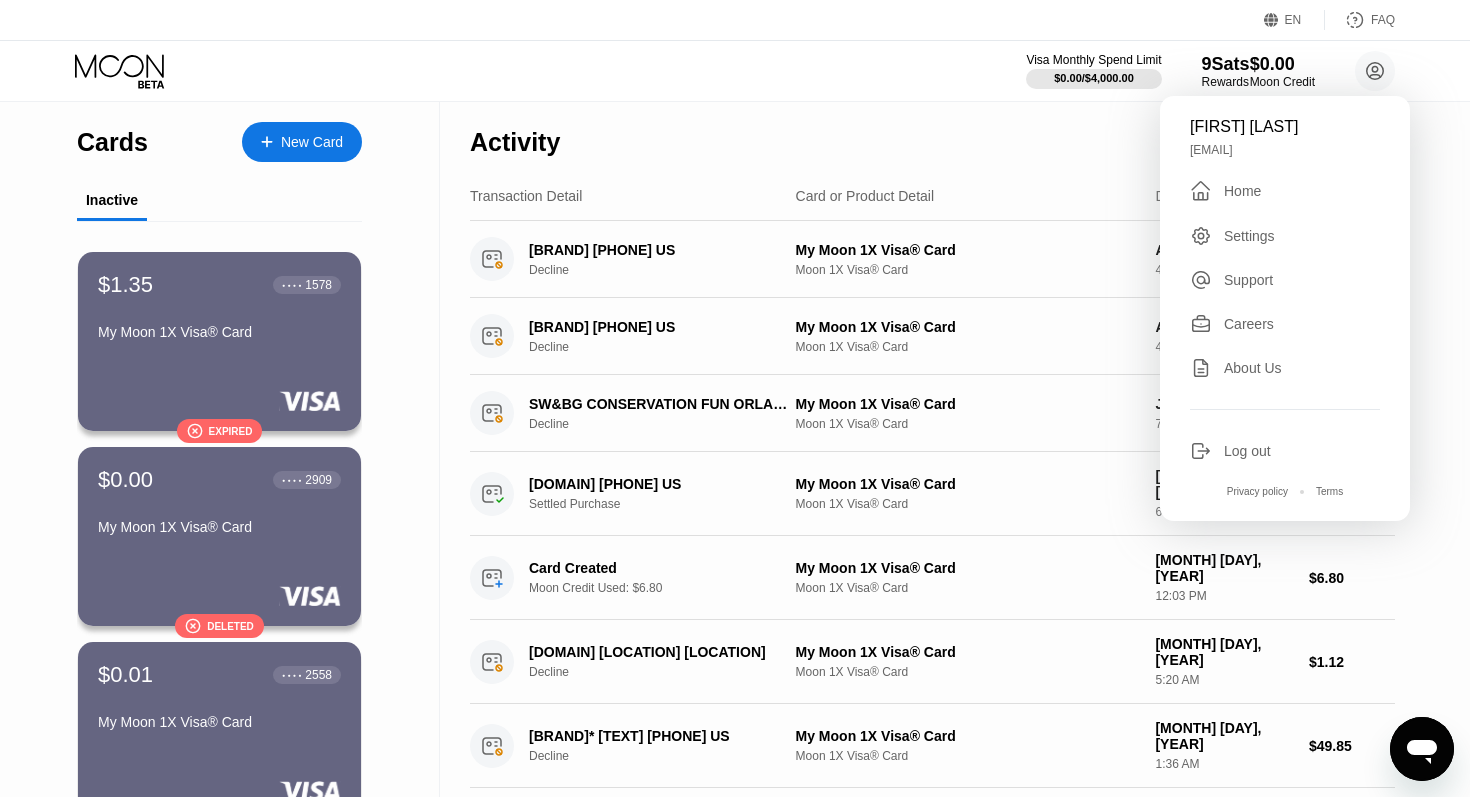 click on "Settings" at bounding box center [1285, 236] 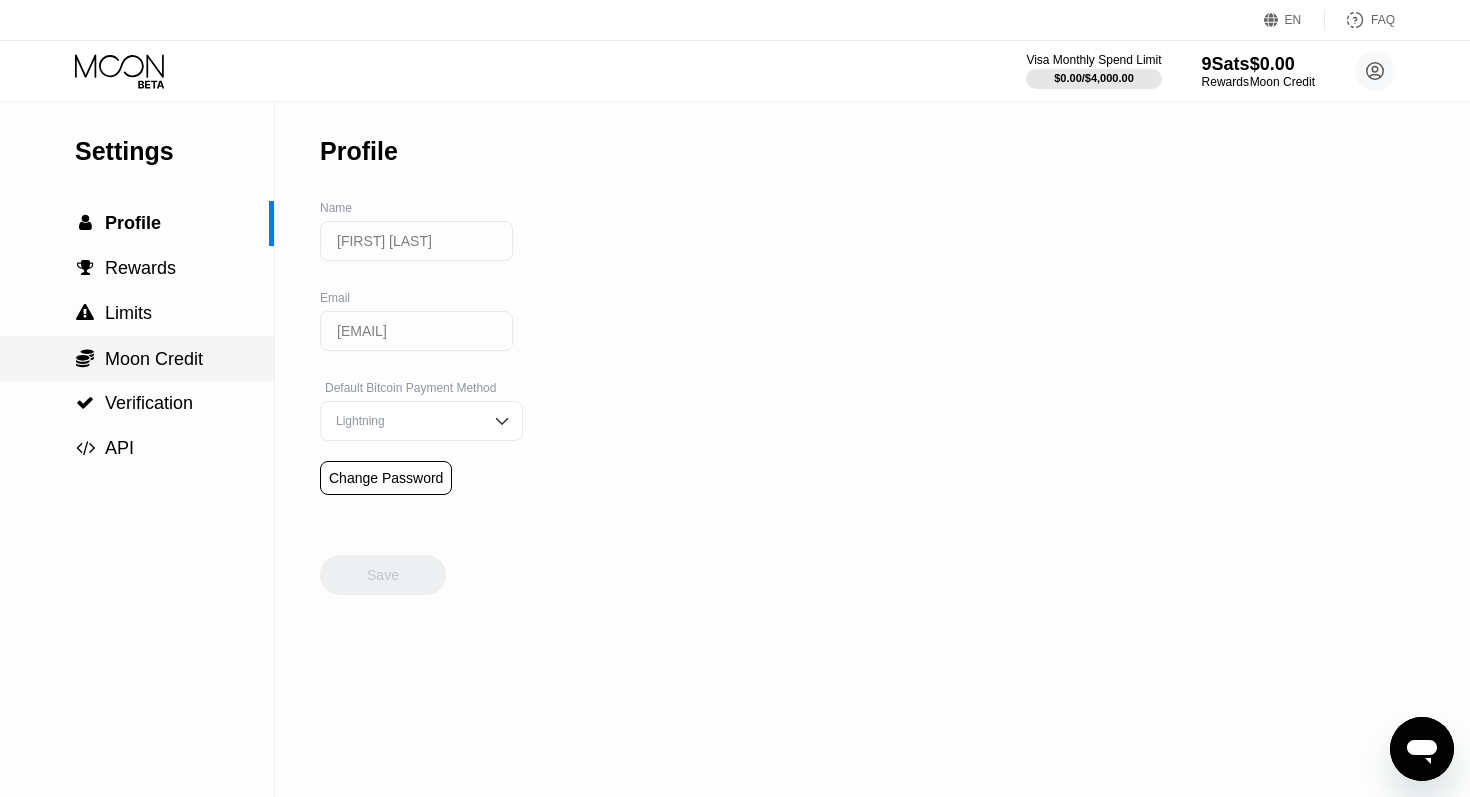 click on "Moon Credit" at bounding box center (154, 359) 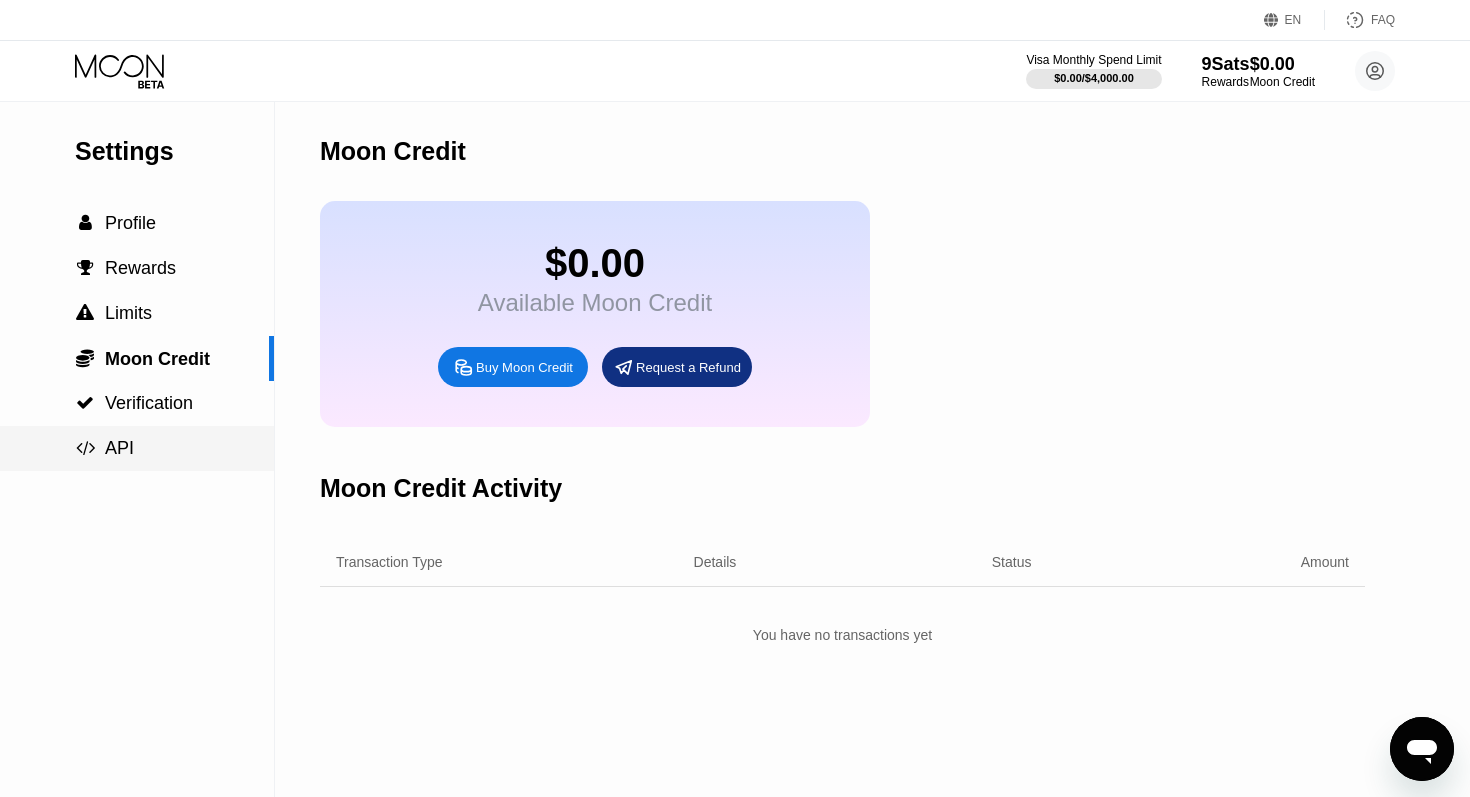 click on " API" at bounding box center [137, 448] 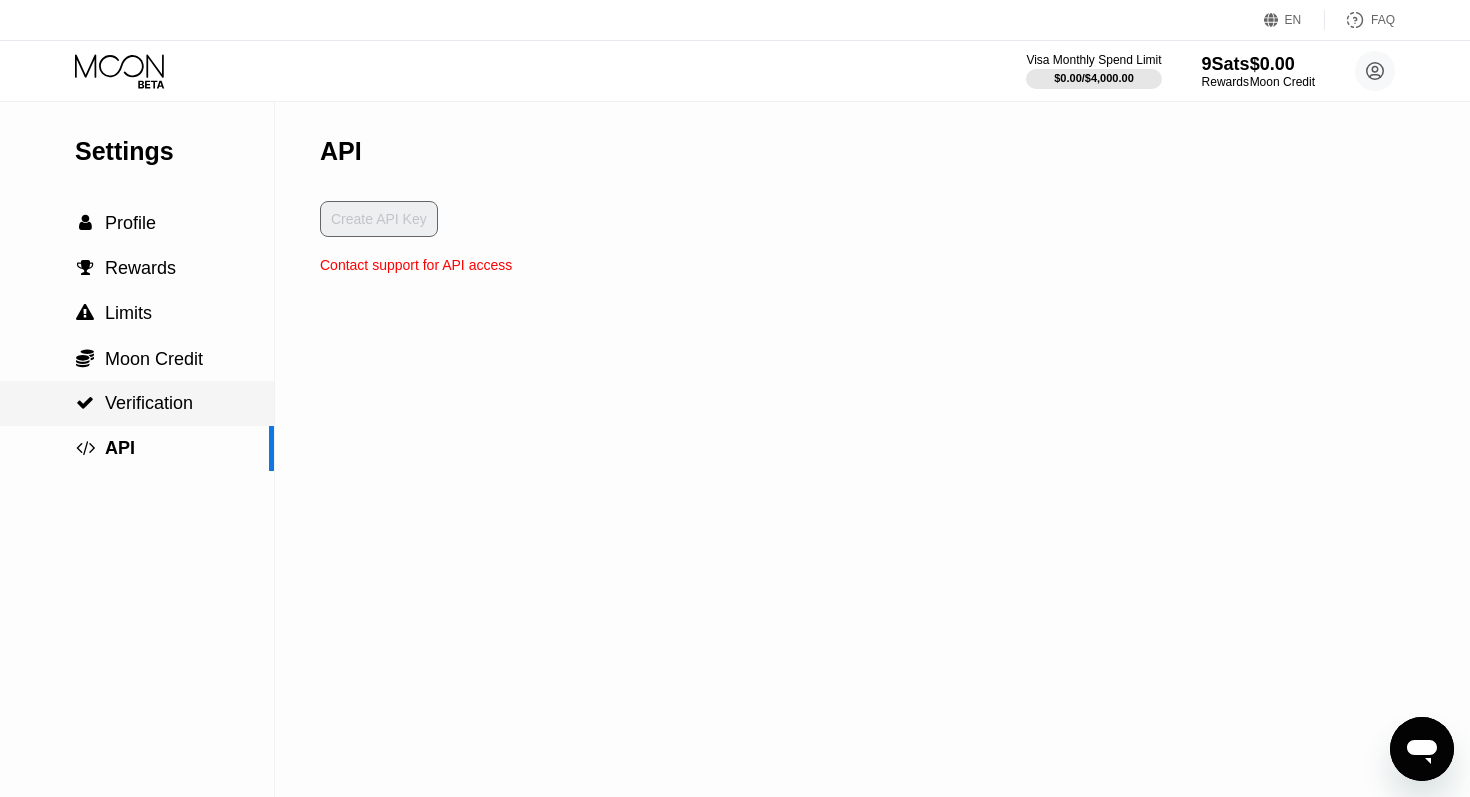 click on "Verification" at bounding box center (149, 403) 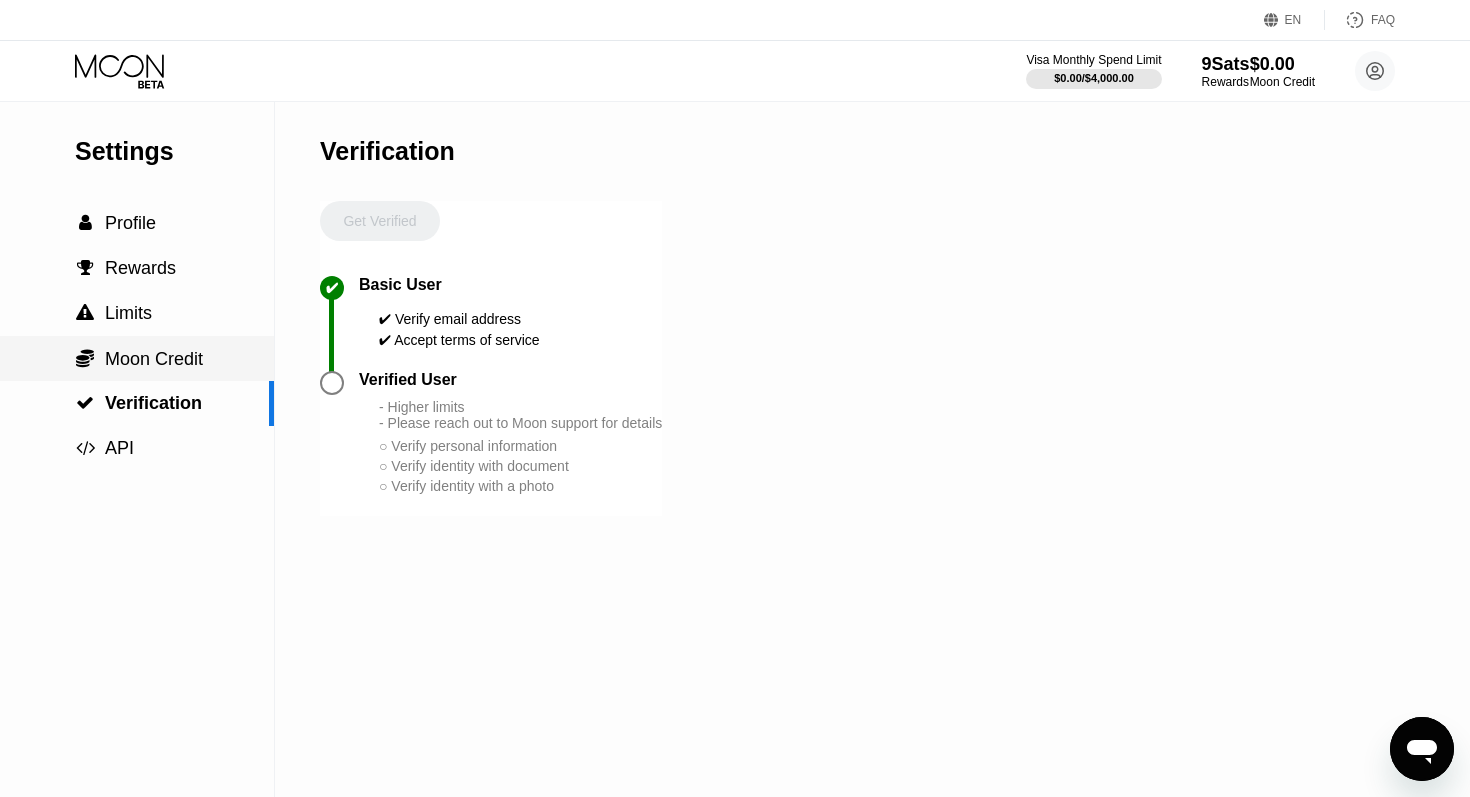 click on "Moon Credit" at bounding box center (154, 359) 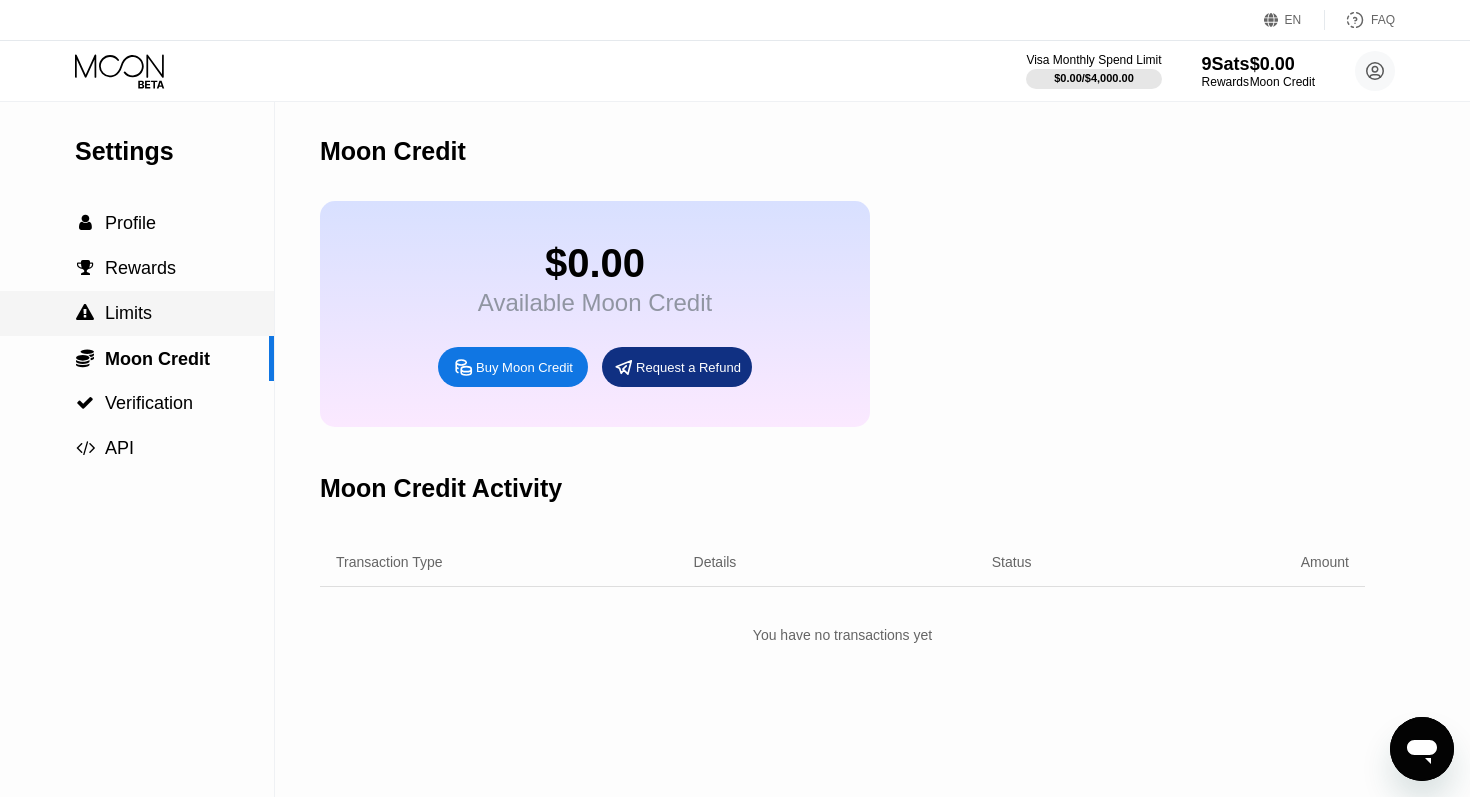 click on " Limits" at bounding box center (137, 313) 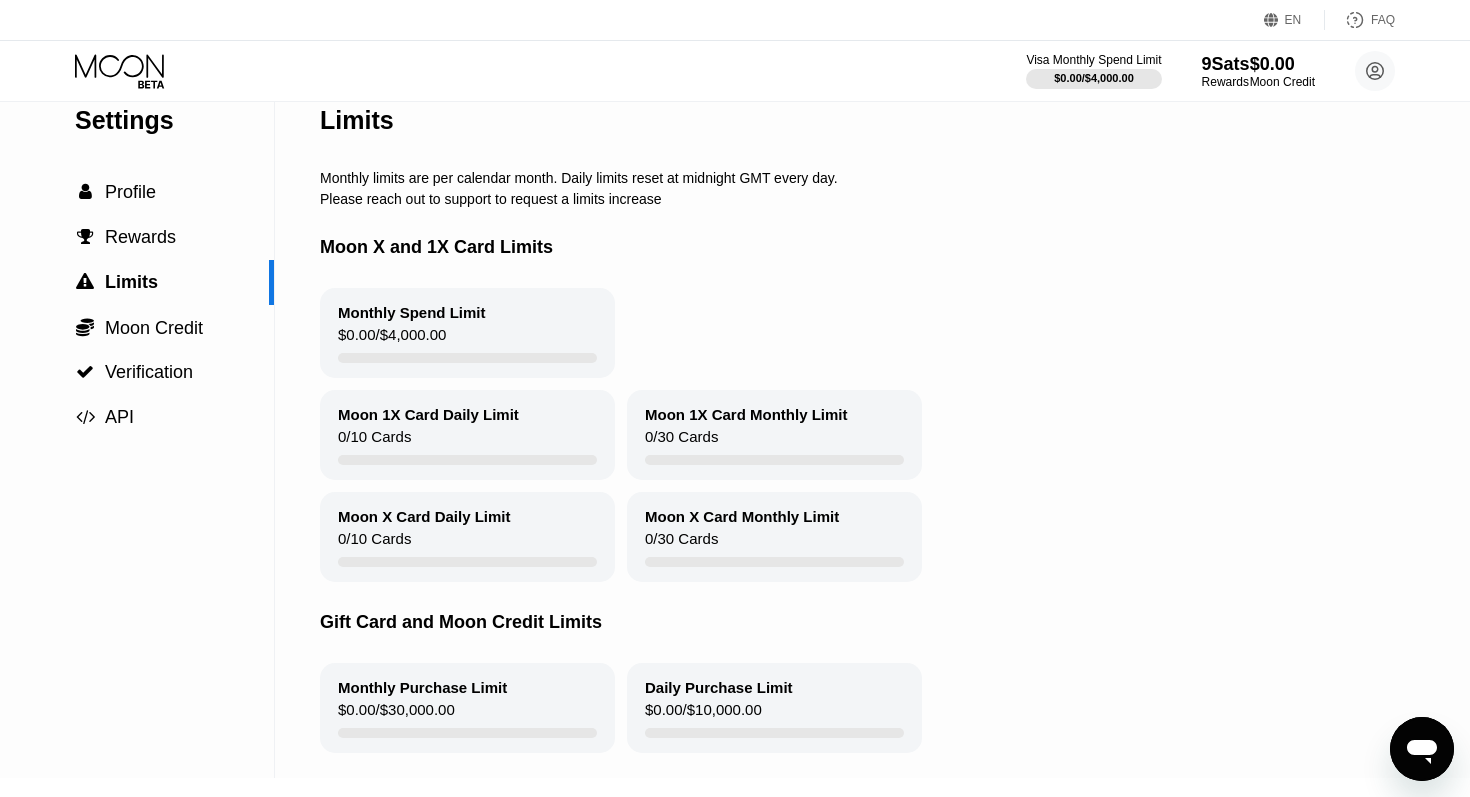 scroll, scrollTop: 0, scrollLeft: 0, axis: both 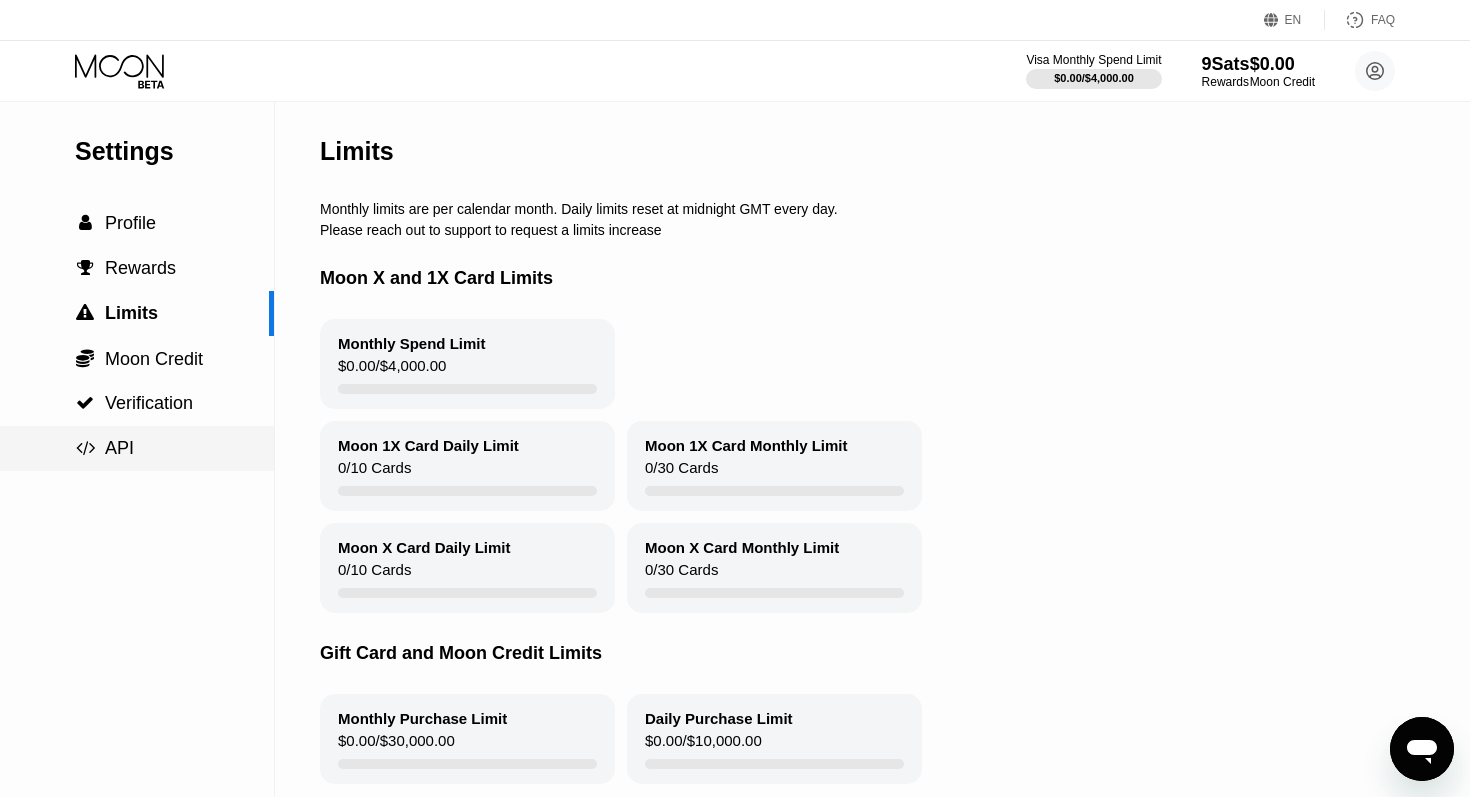 click on " API" at bounding box center (137, 448) 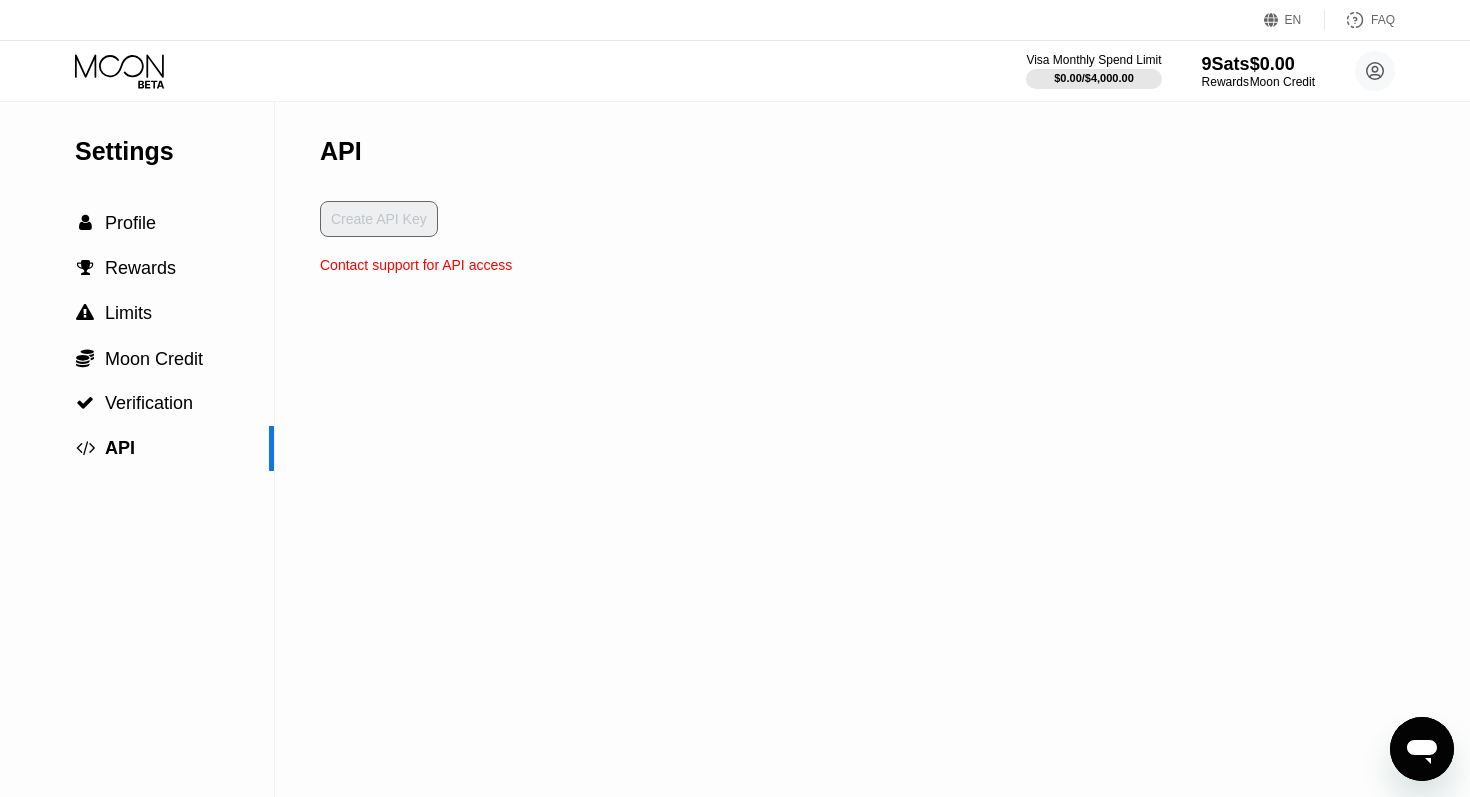 click on "Create API Key" at bounding box center (416, 229) 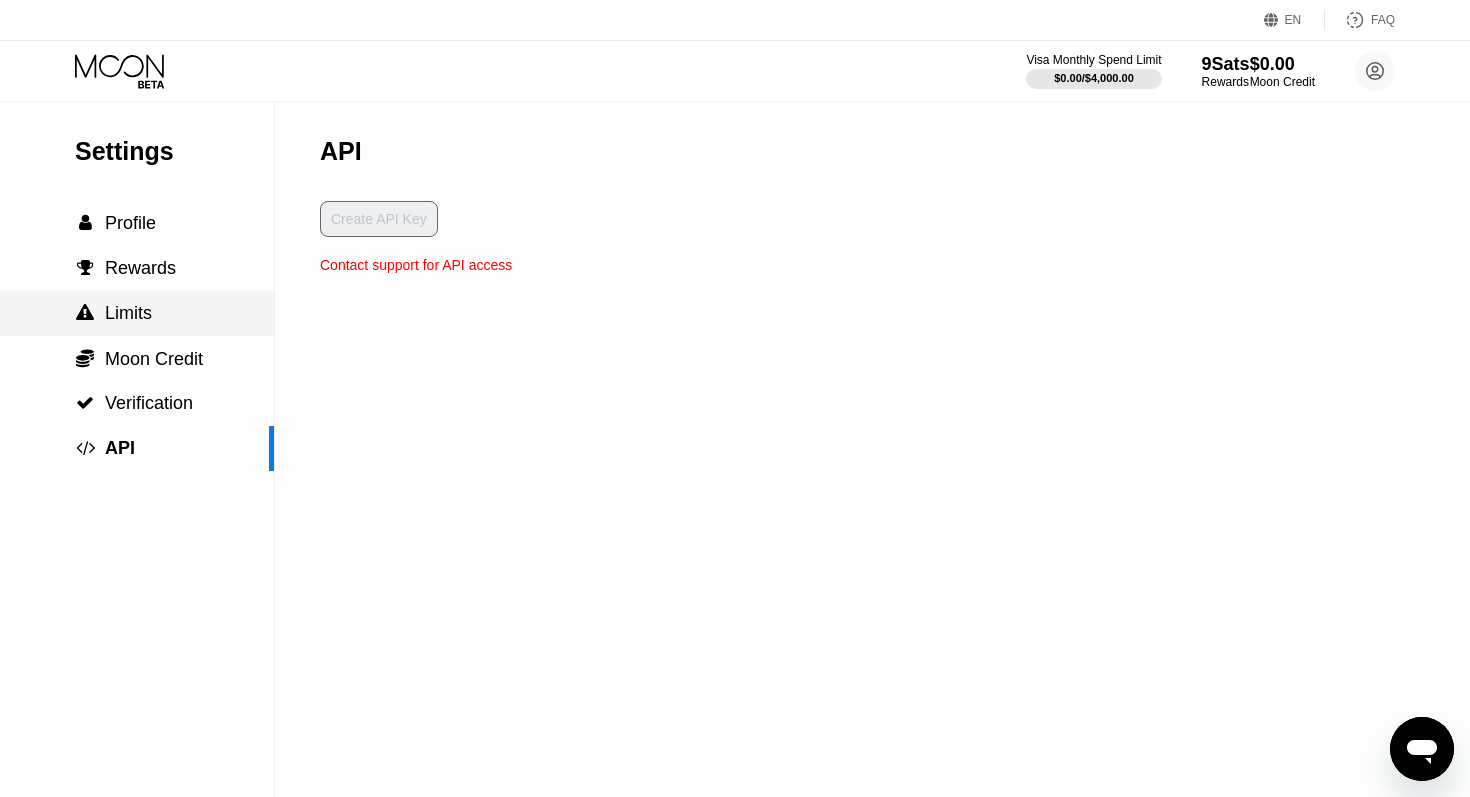 click on " Limits" at bounding box center [137, 313] 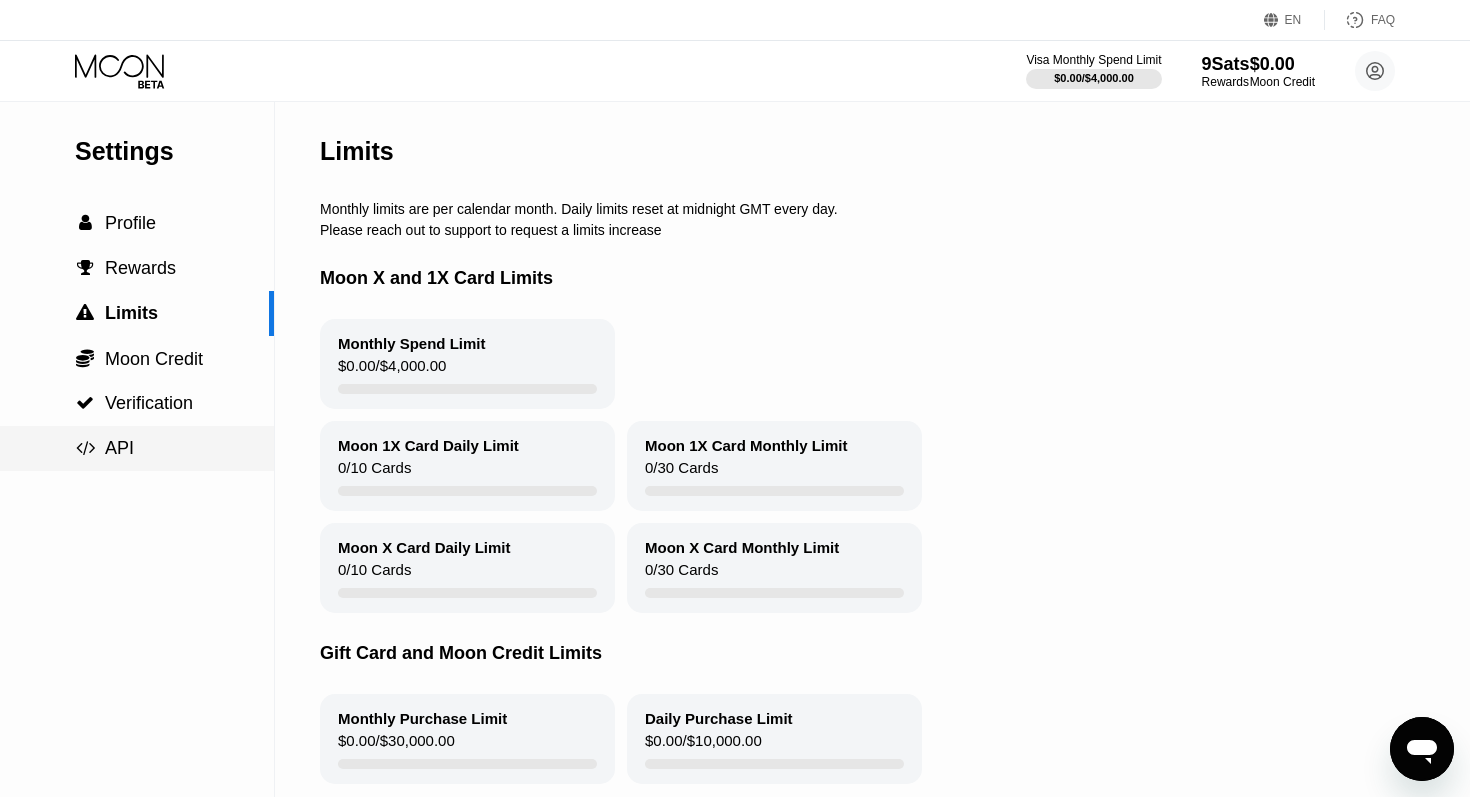 click on " API" at bounding box center [137, 448] 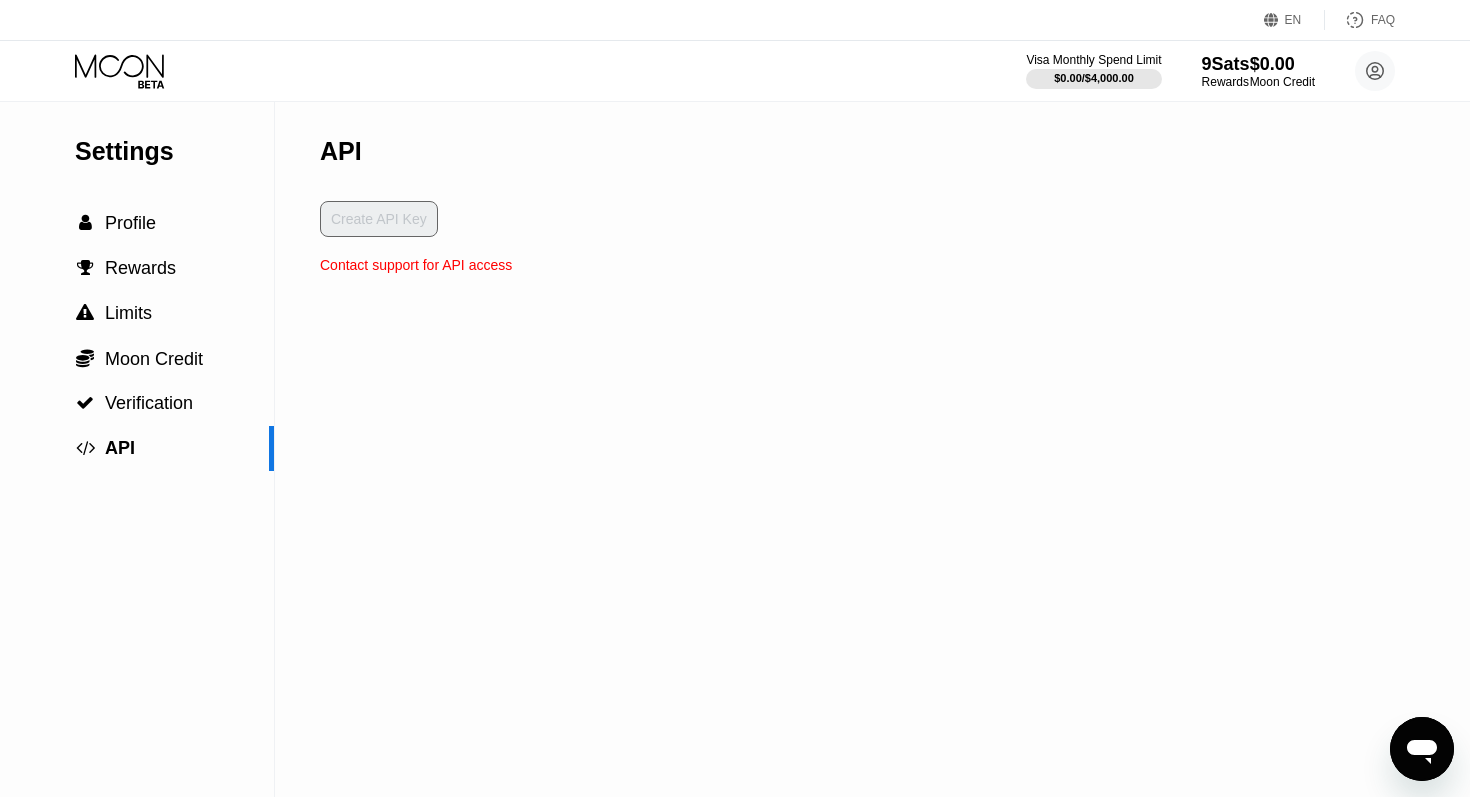 click 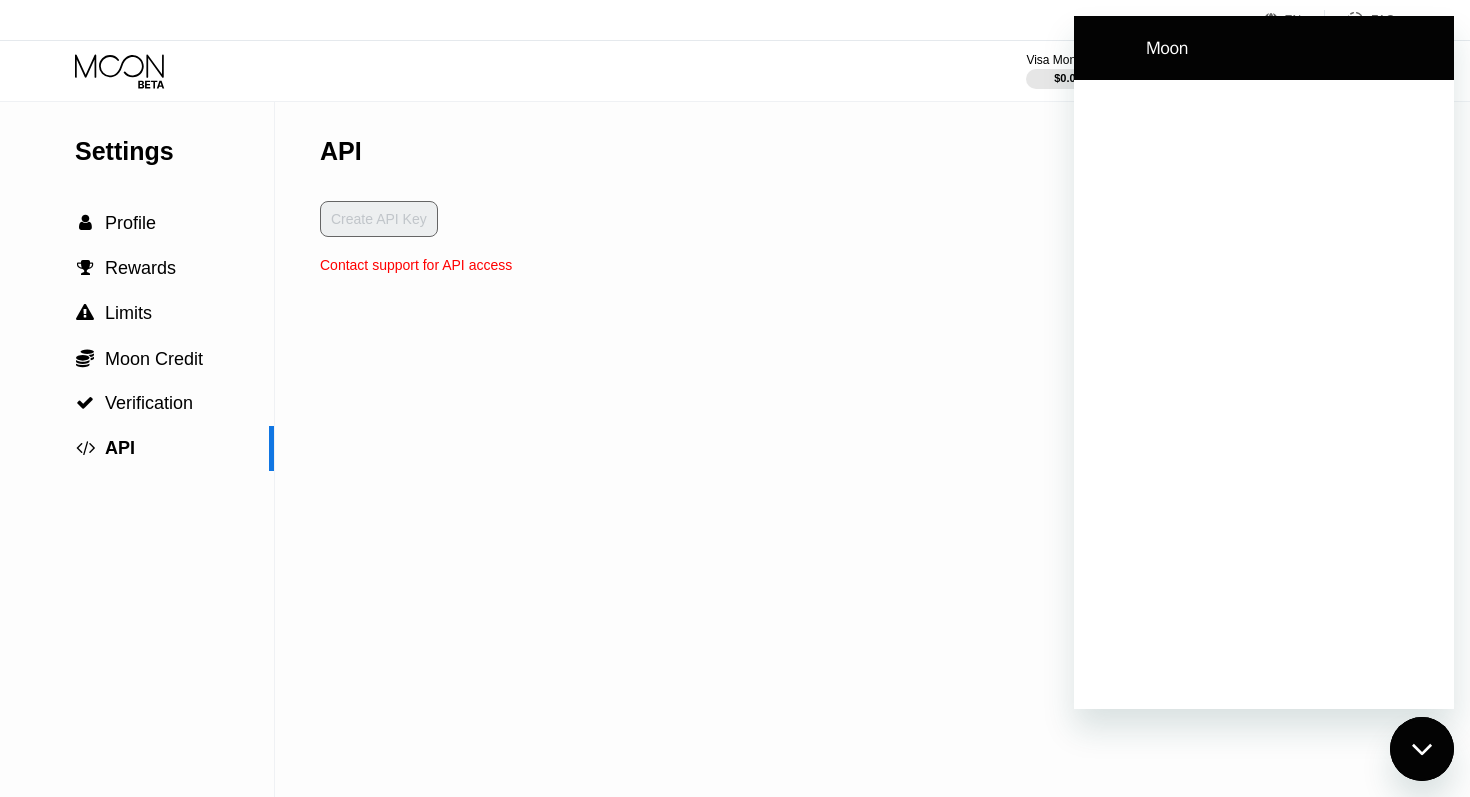 scroll, scrollTop: 0, scrollLeft: 0, axis: both 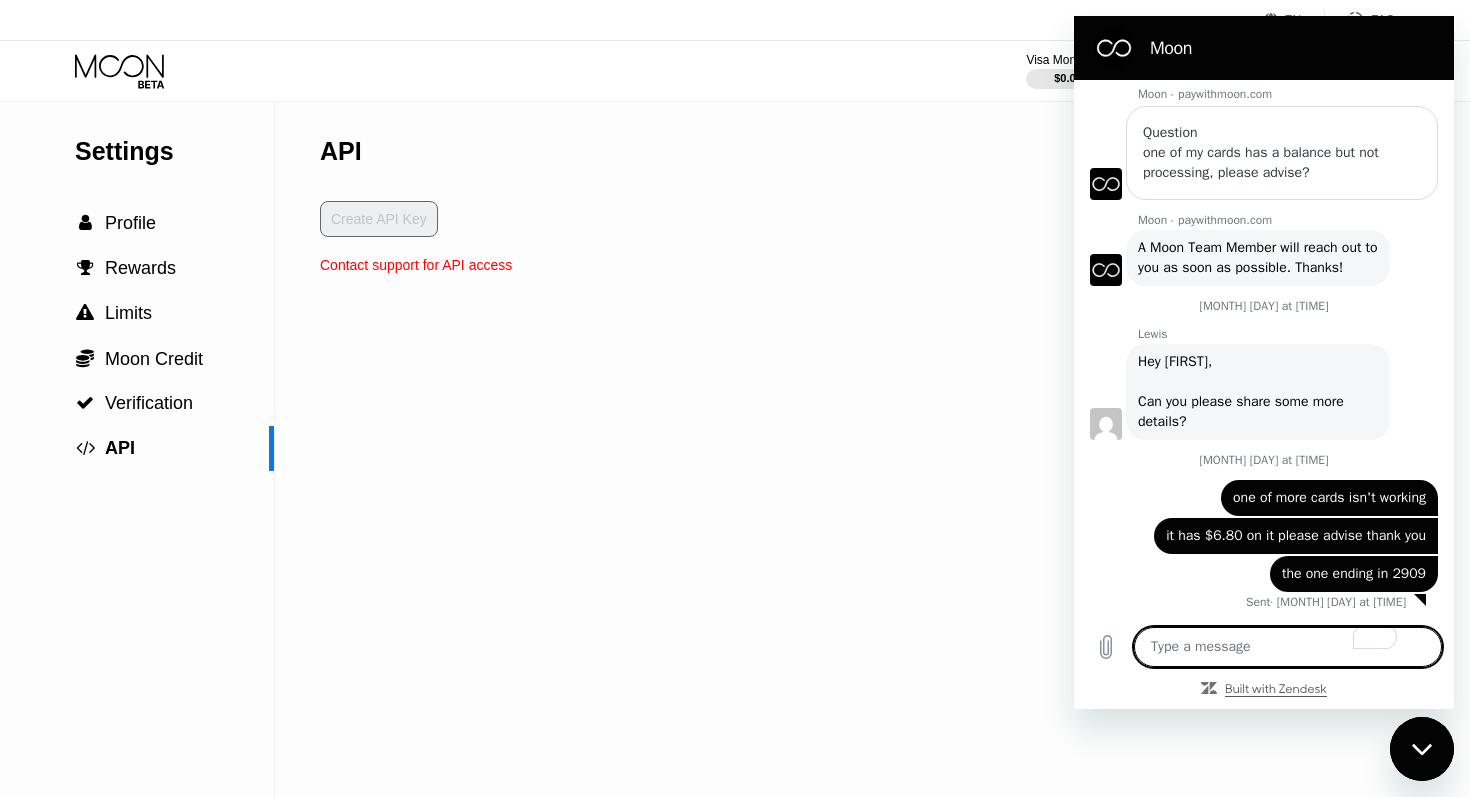 type on "m" 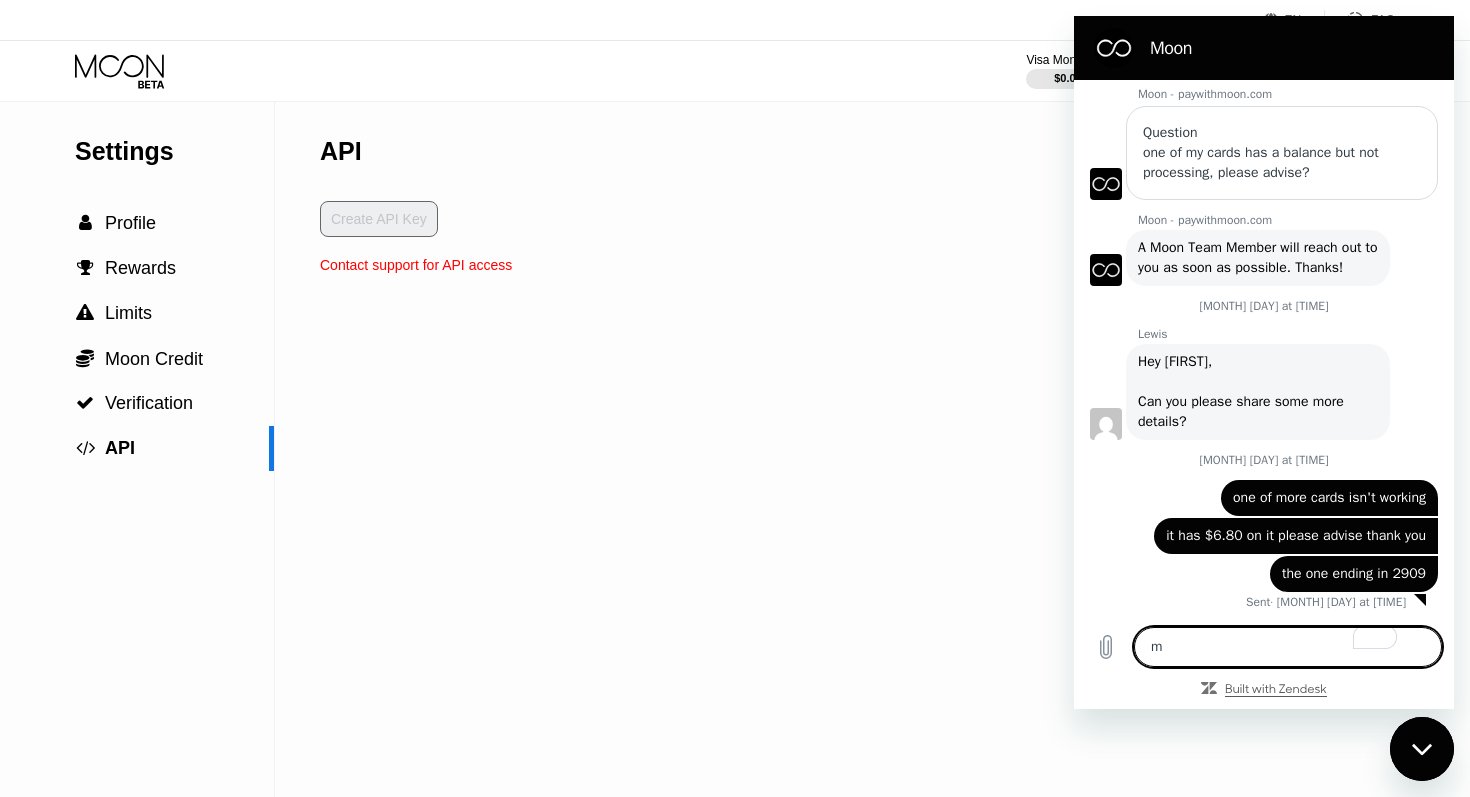 type on "x" 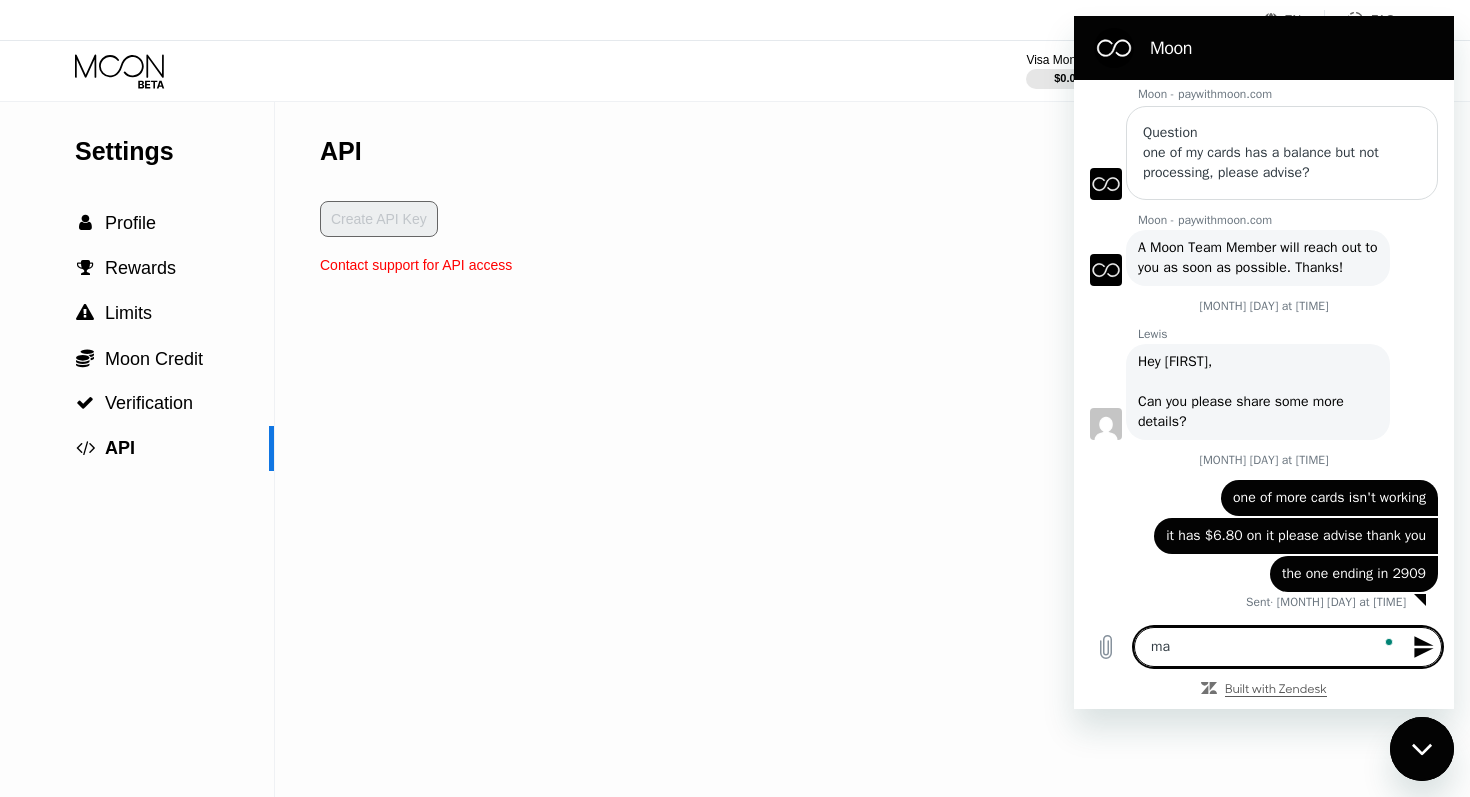 type on "may" 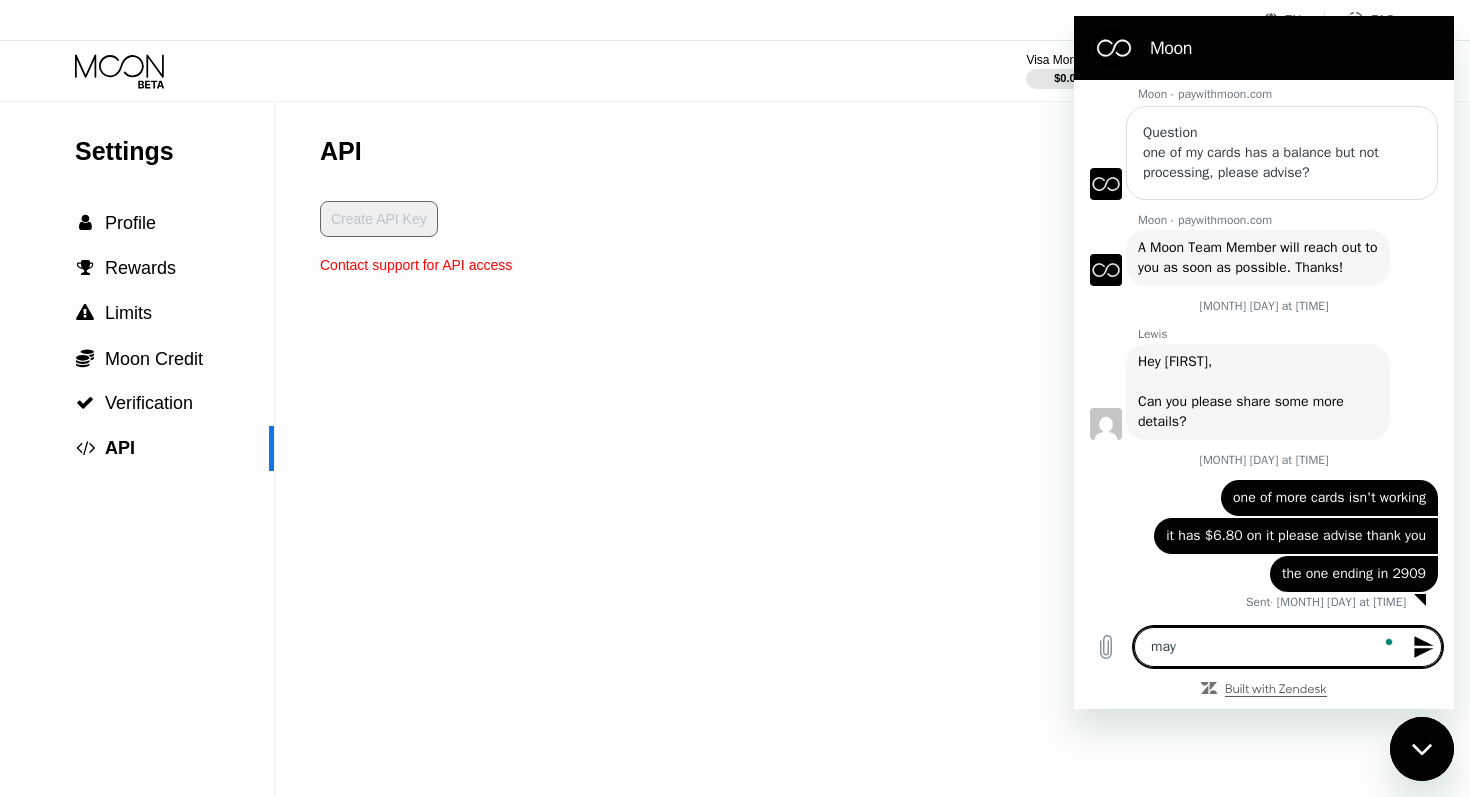 type on "may" 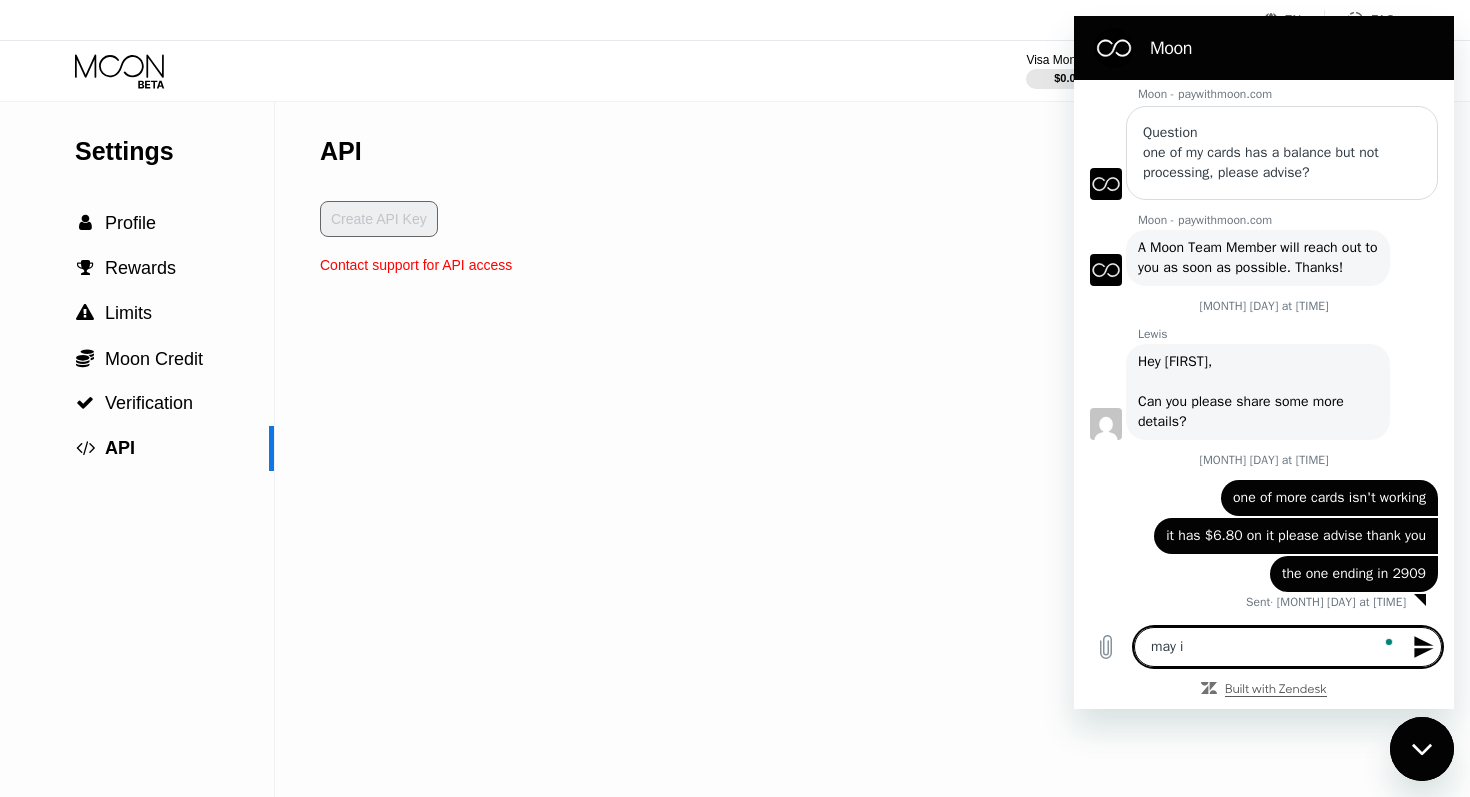 type on "may i" 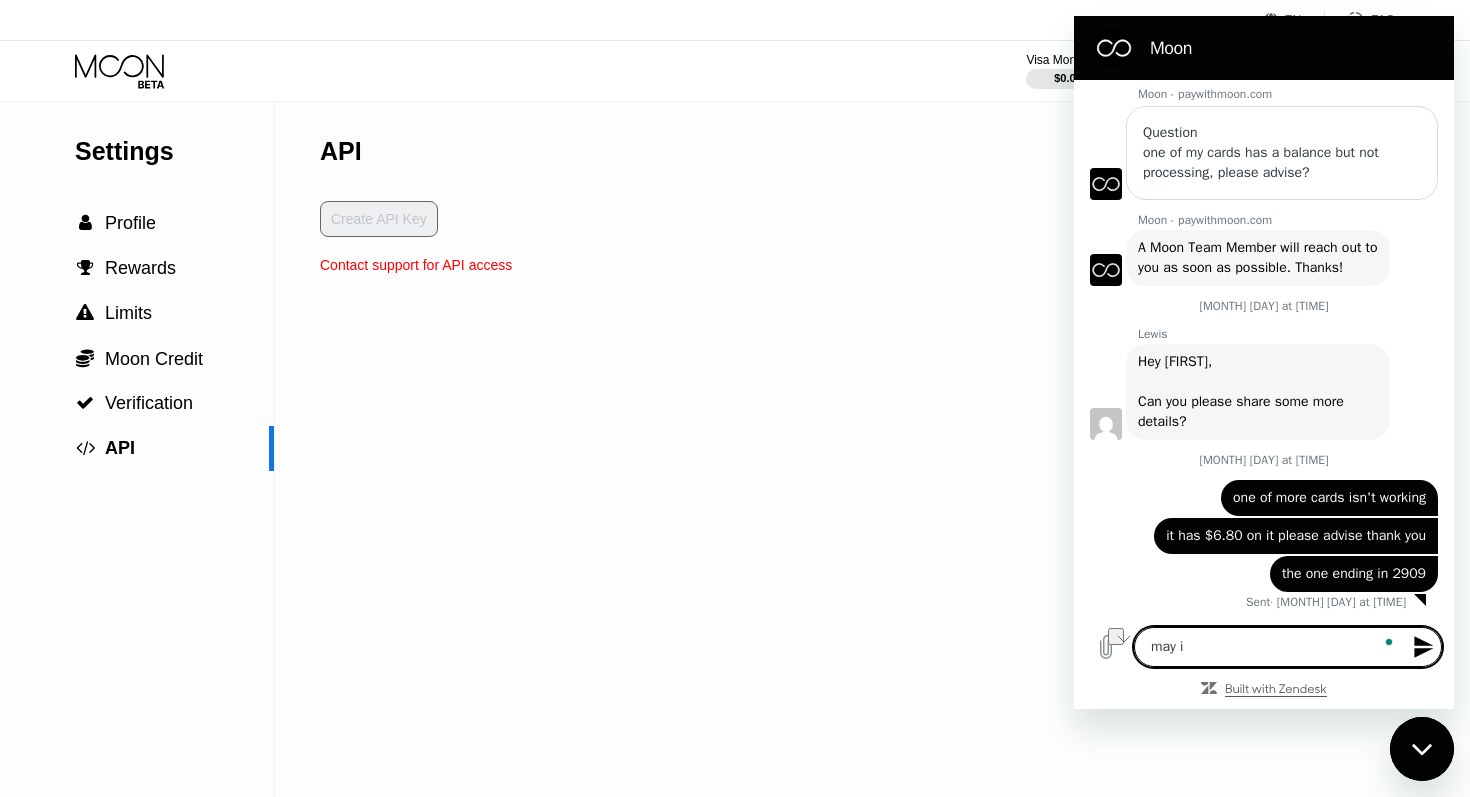 type on "M" 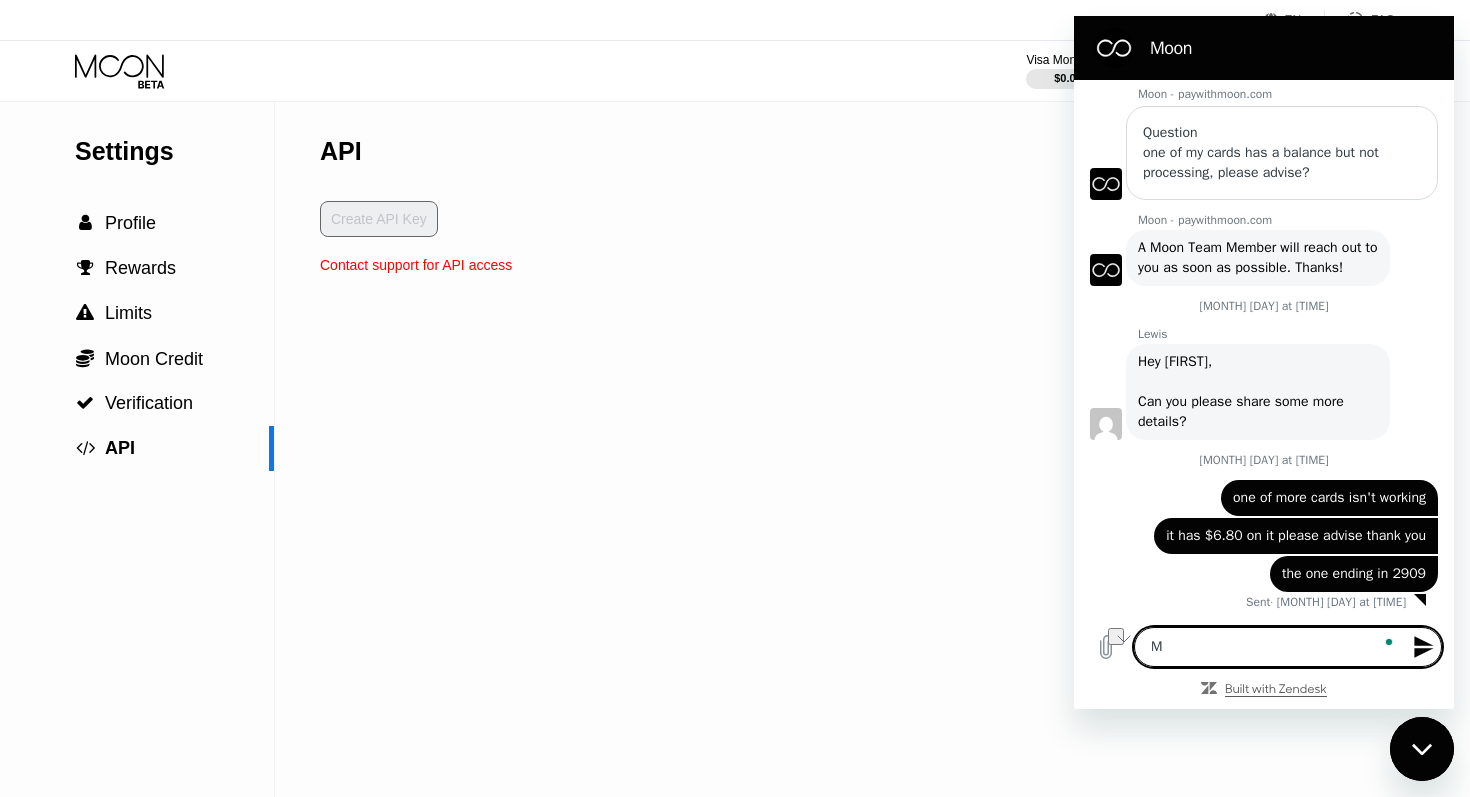 type on "Ma" 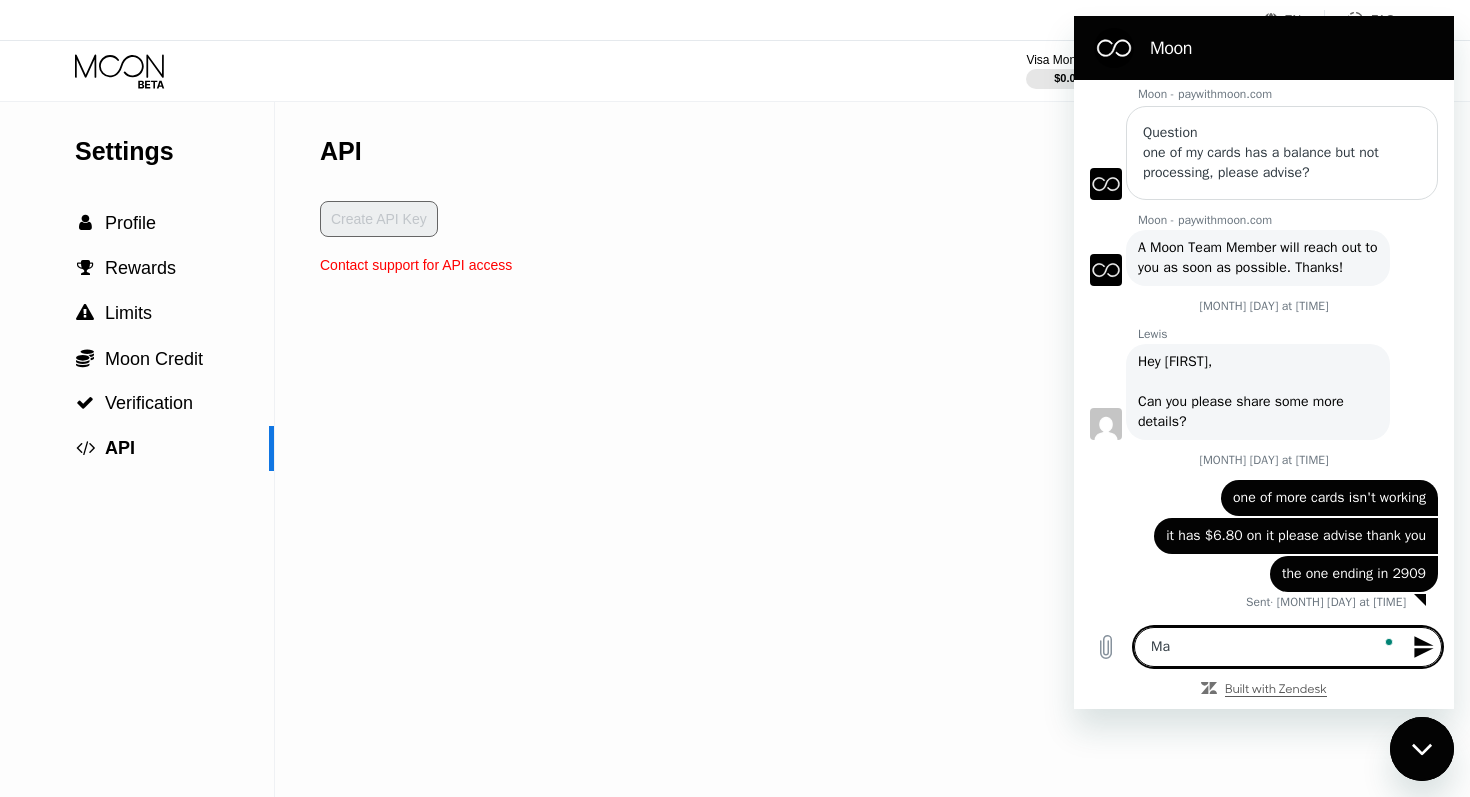 type on "May" 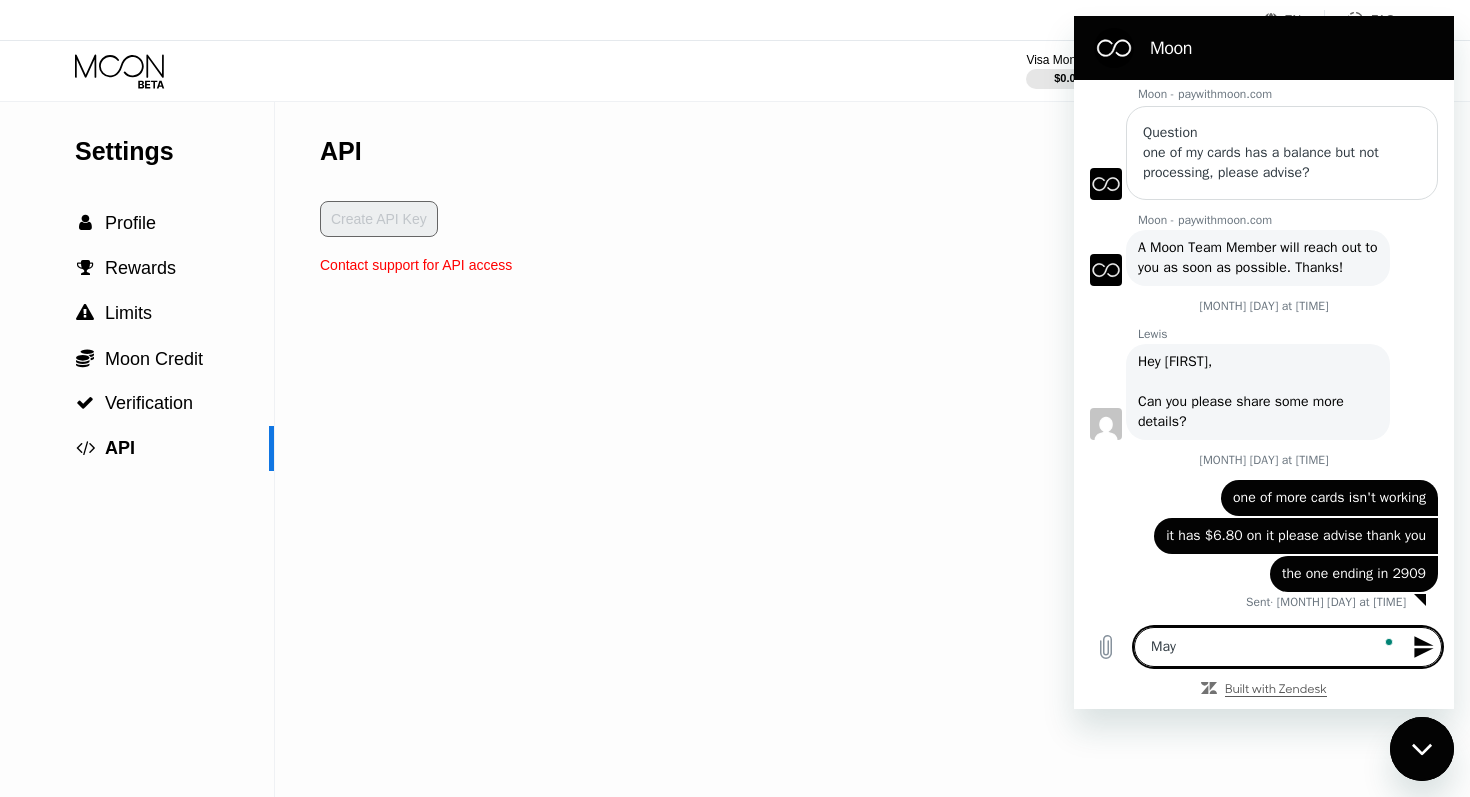 type on "x" 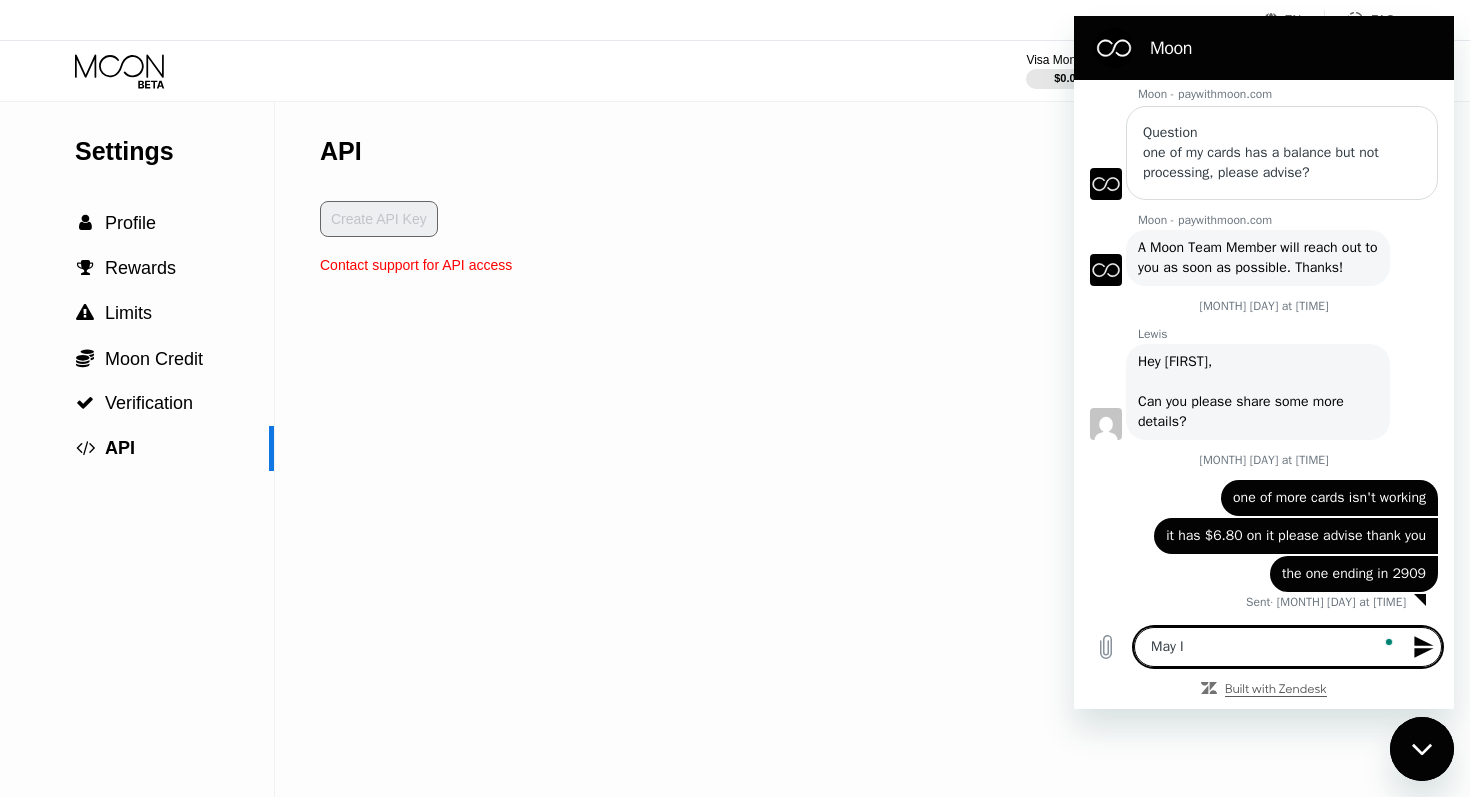 type on "May I" 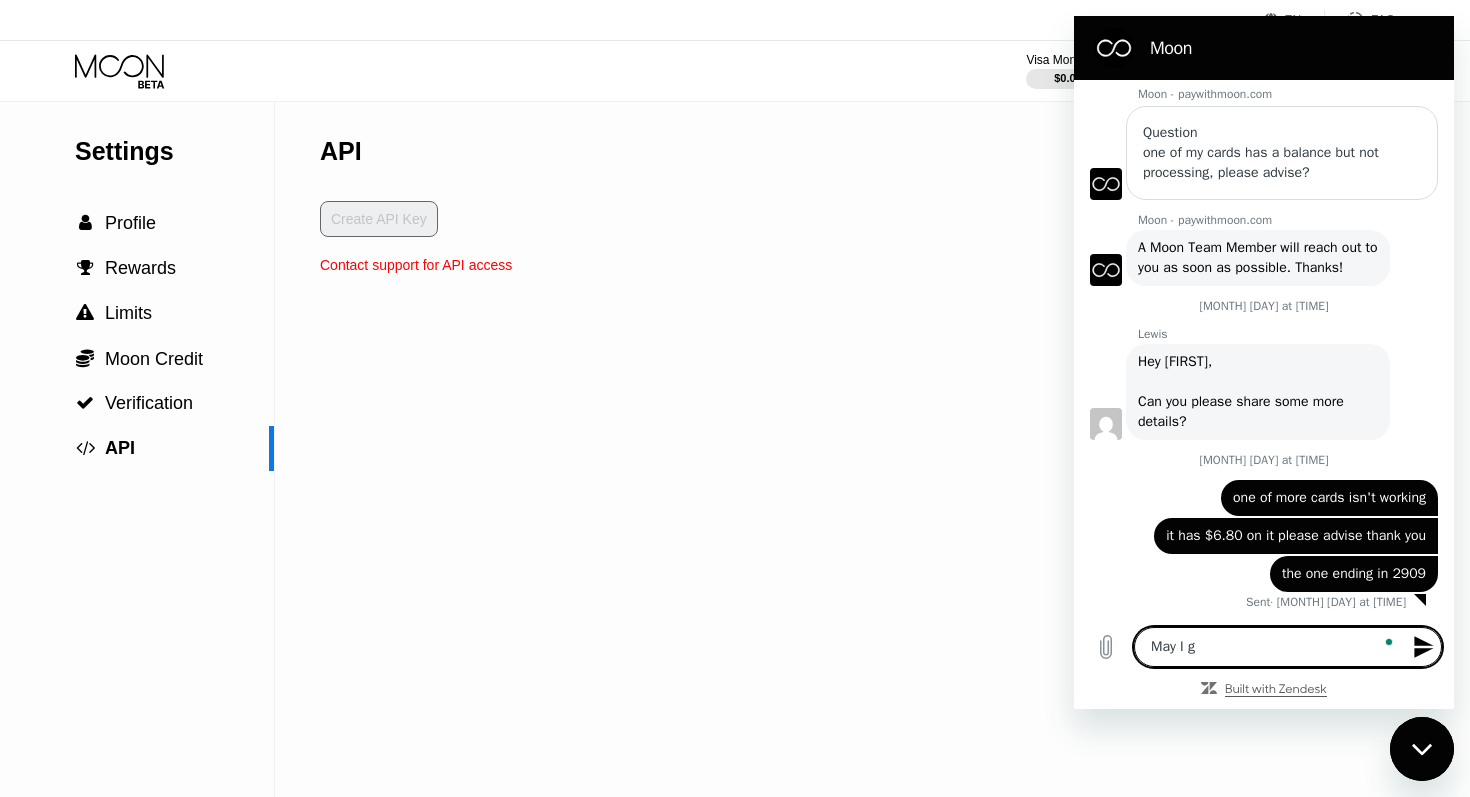 type on "May I ge" 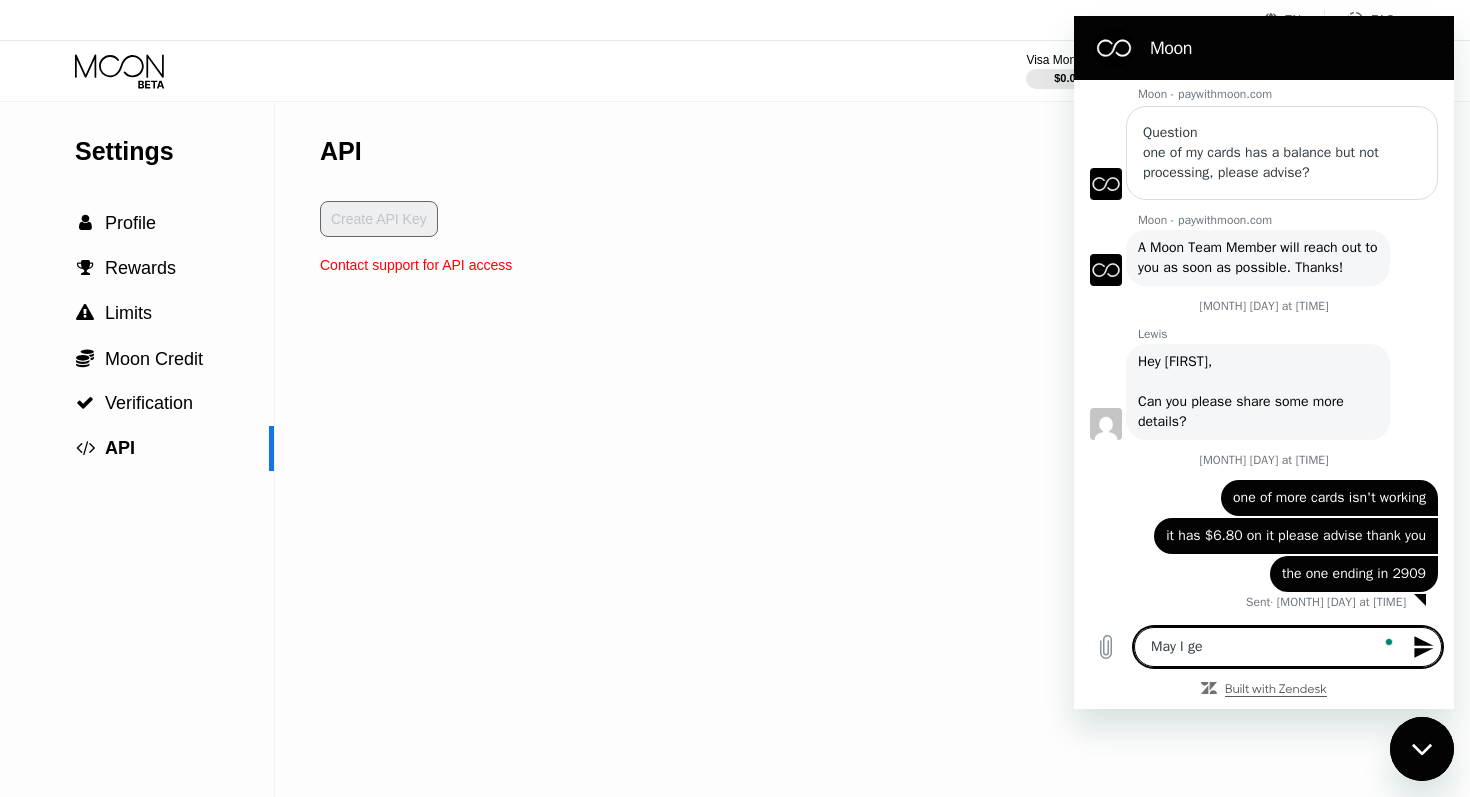 type on "May I get" 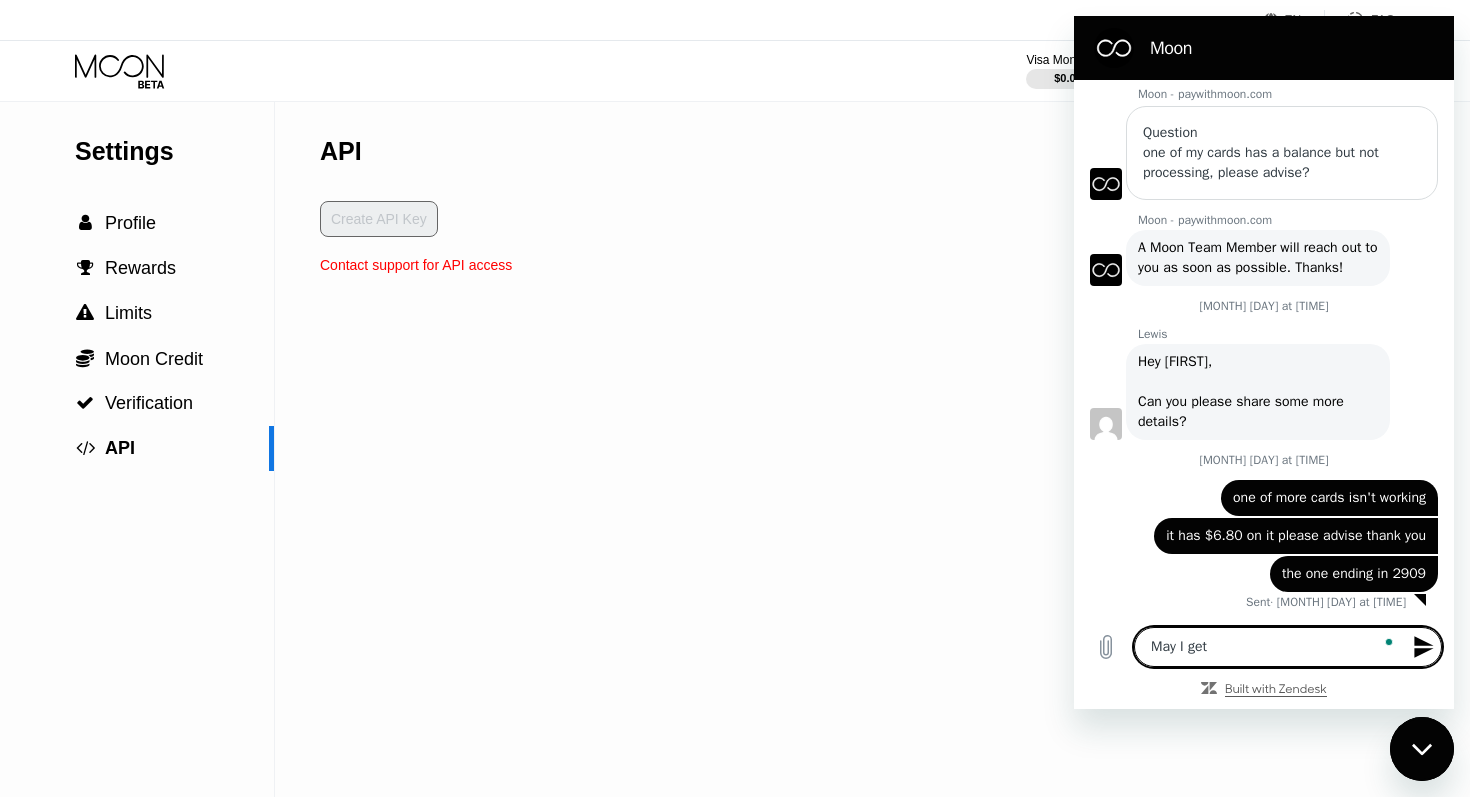 type on "May I get" 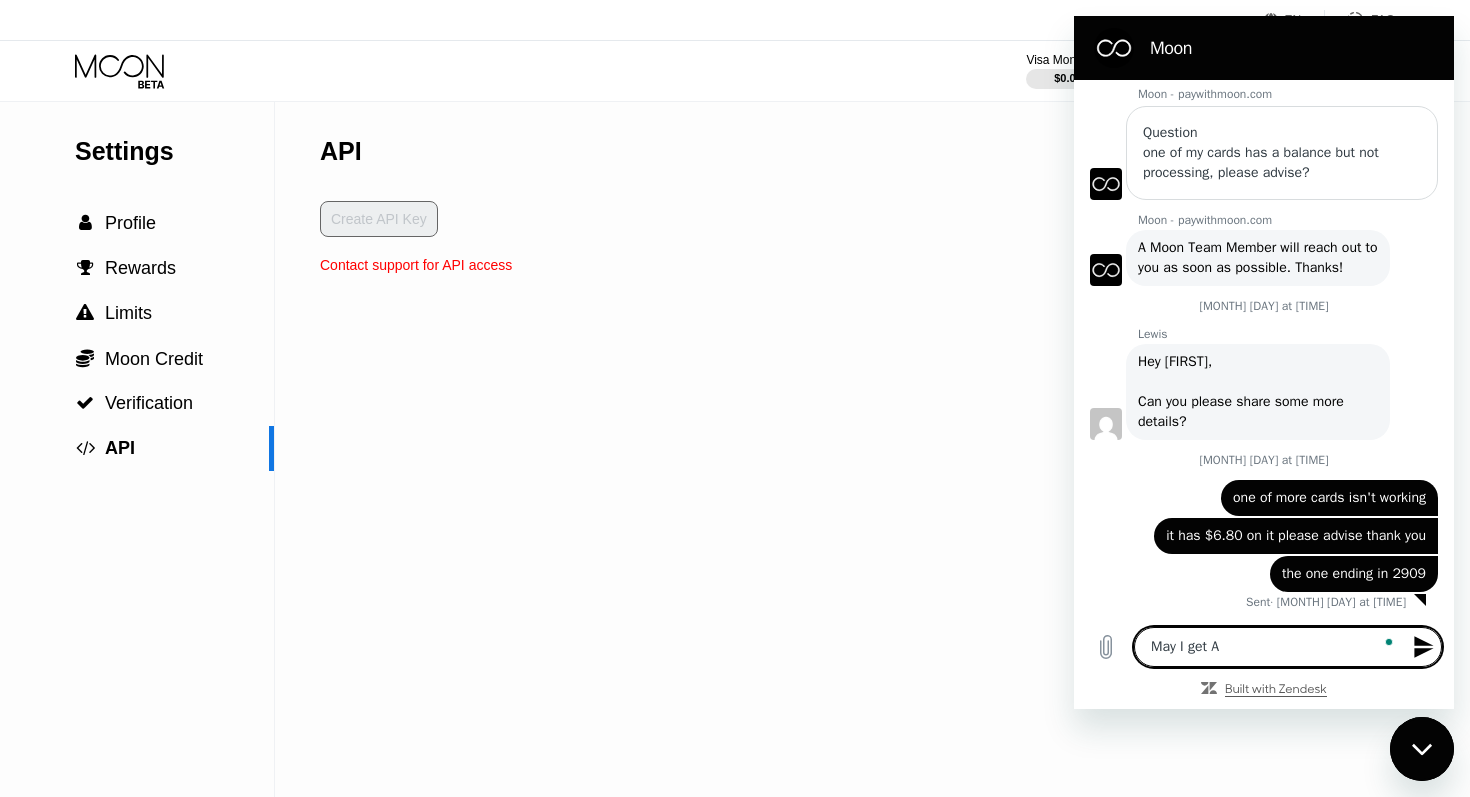 type on "May I get AP" 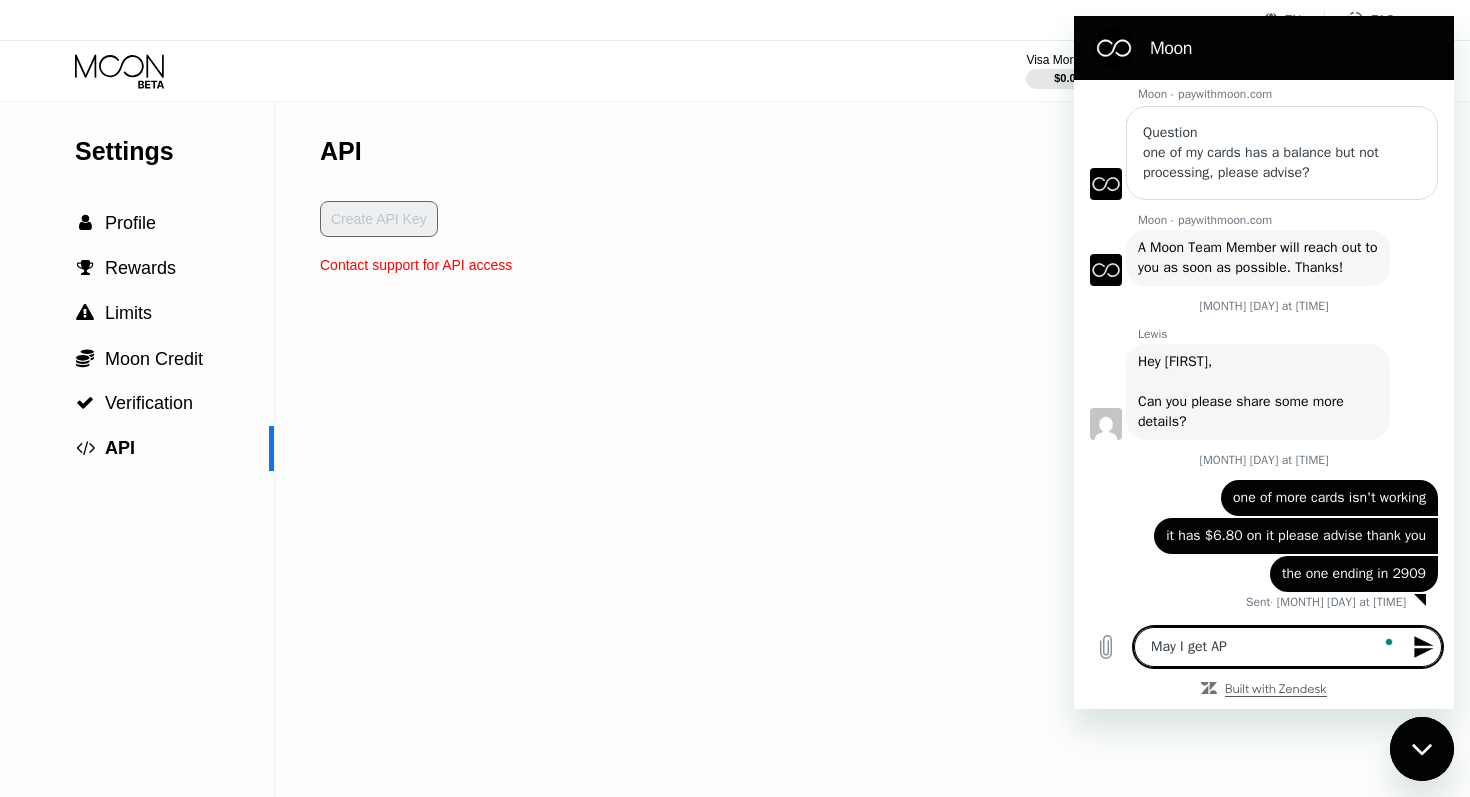 type on "May I get API" 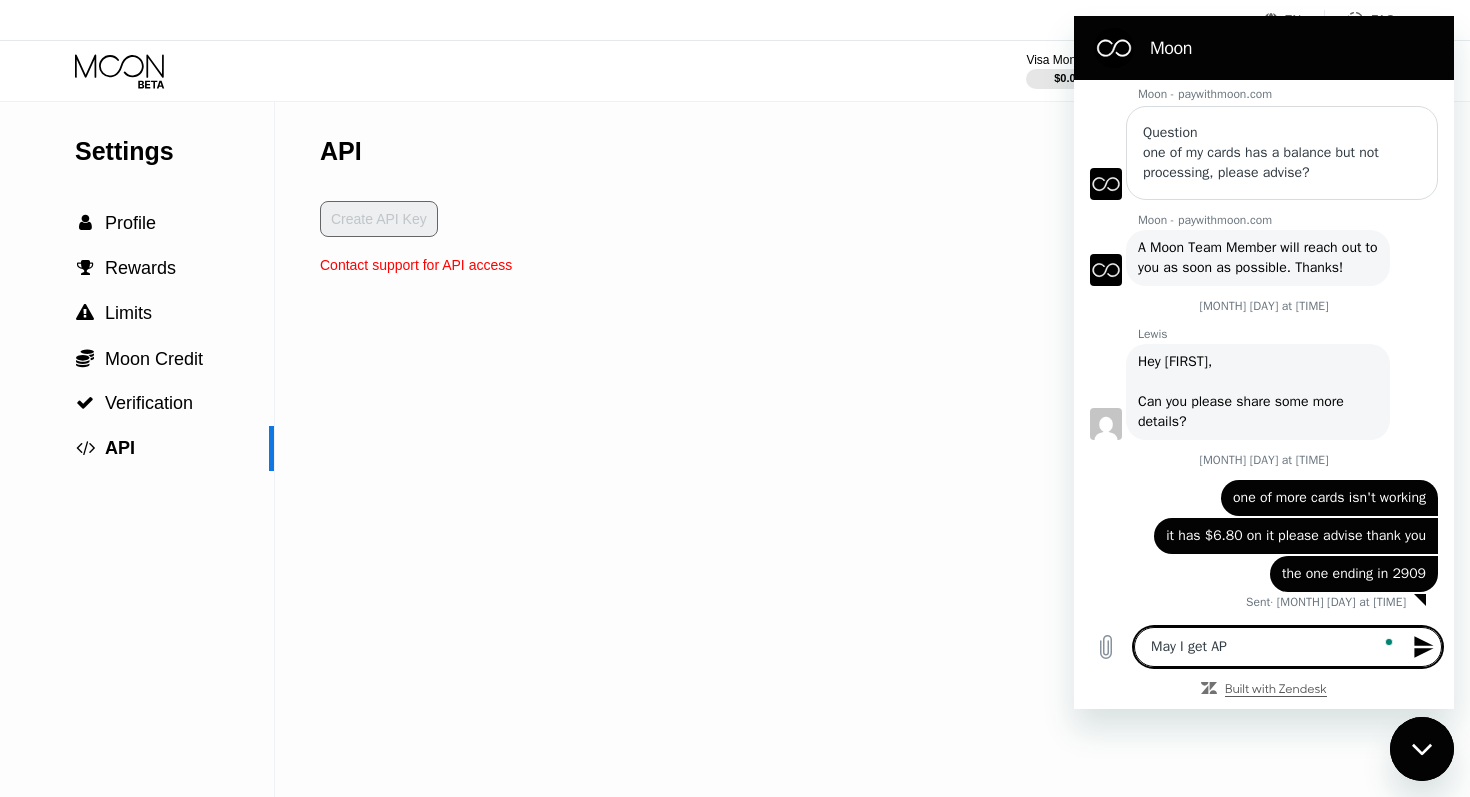 type on "x" 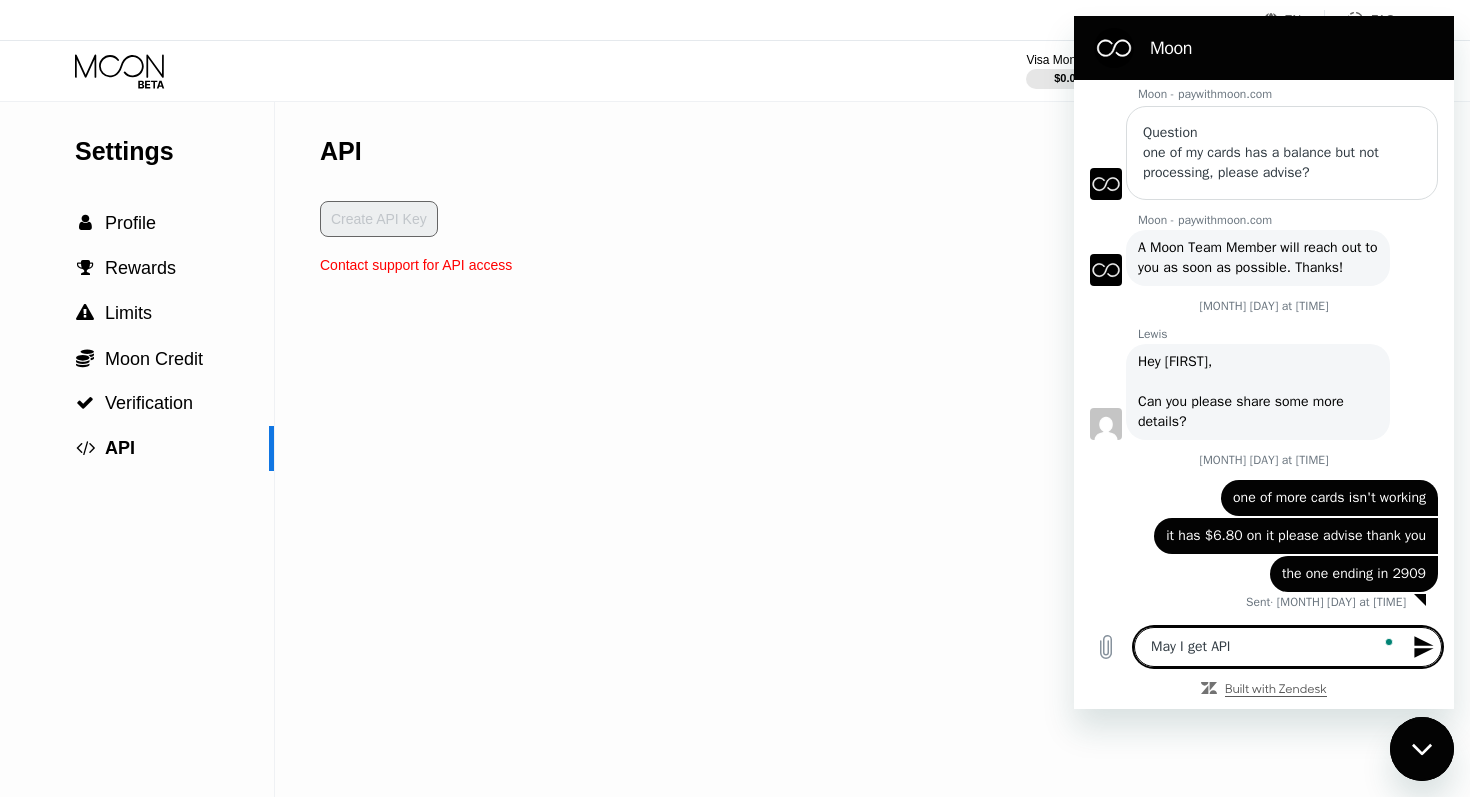 type on "May I get API" 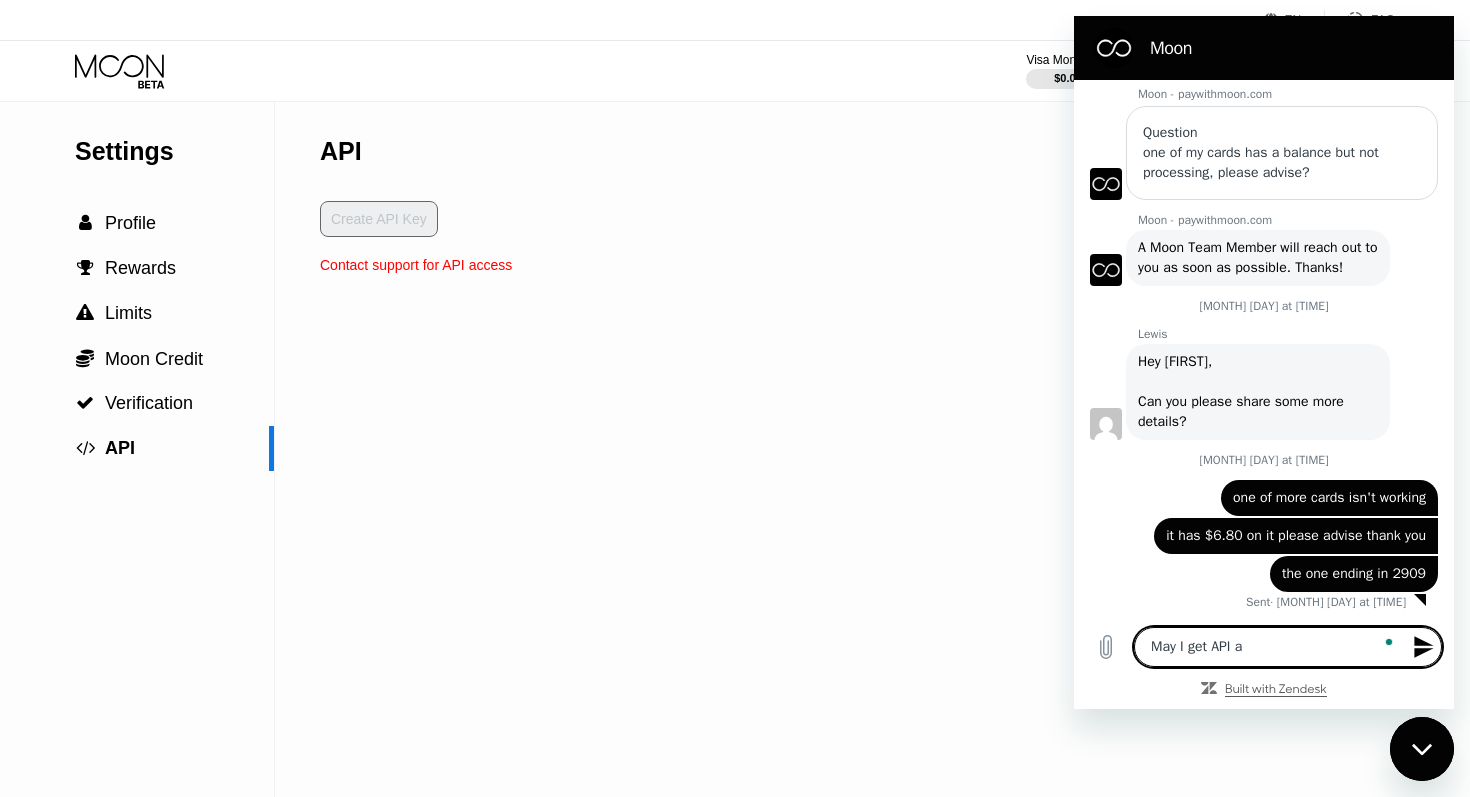 type on "May I get API ac" 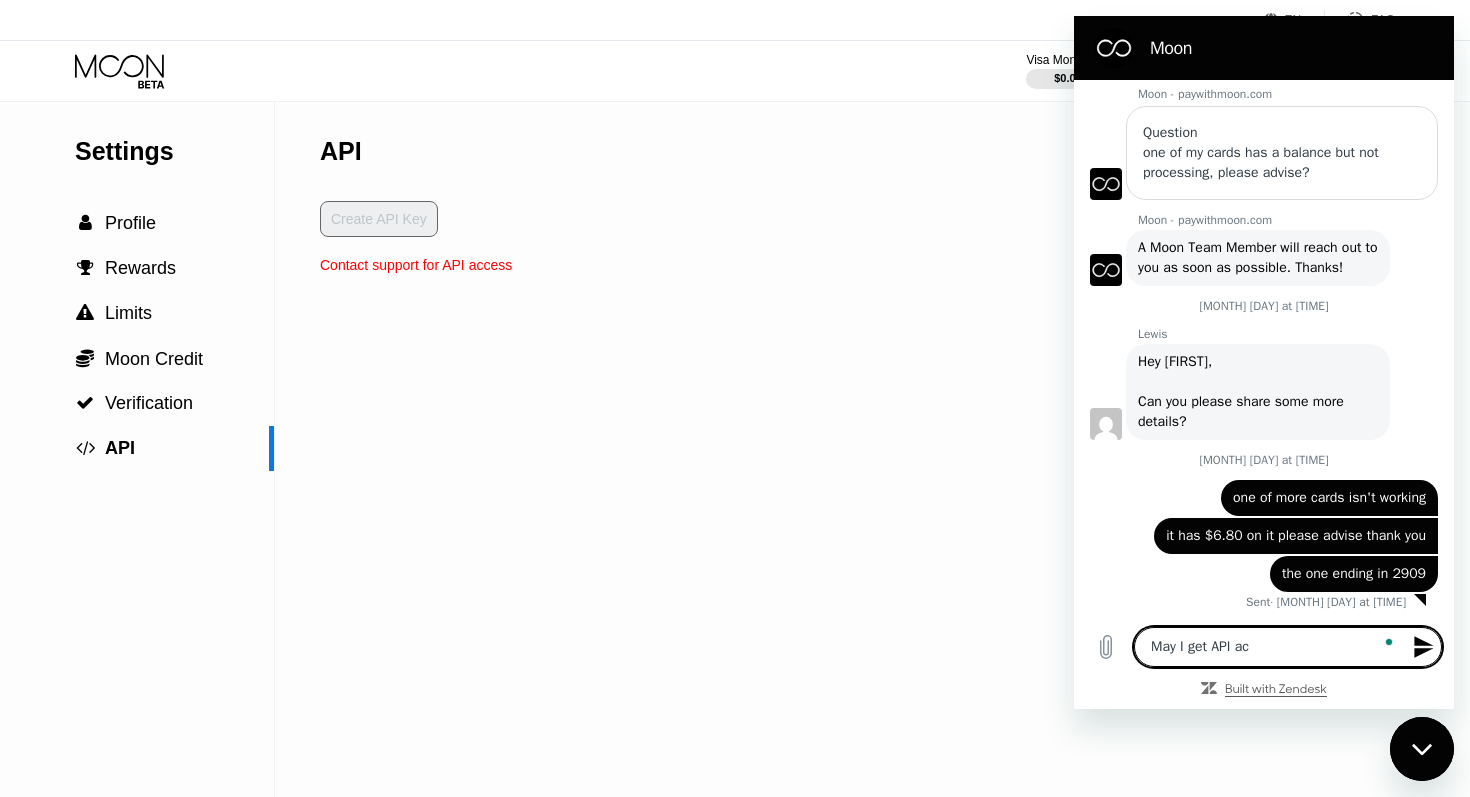 type on "May I get API acc" 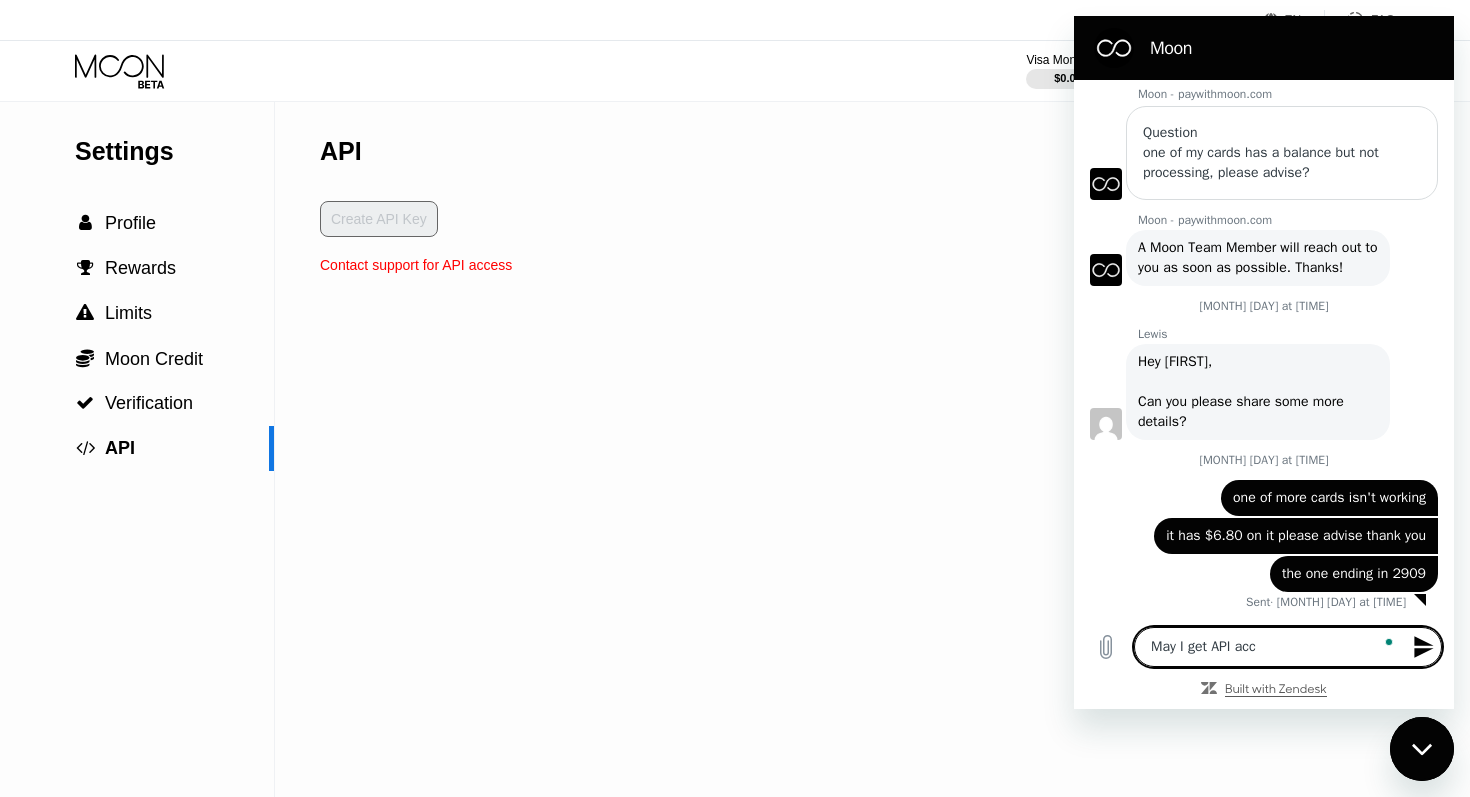 type on "May I get API acce" 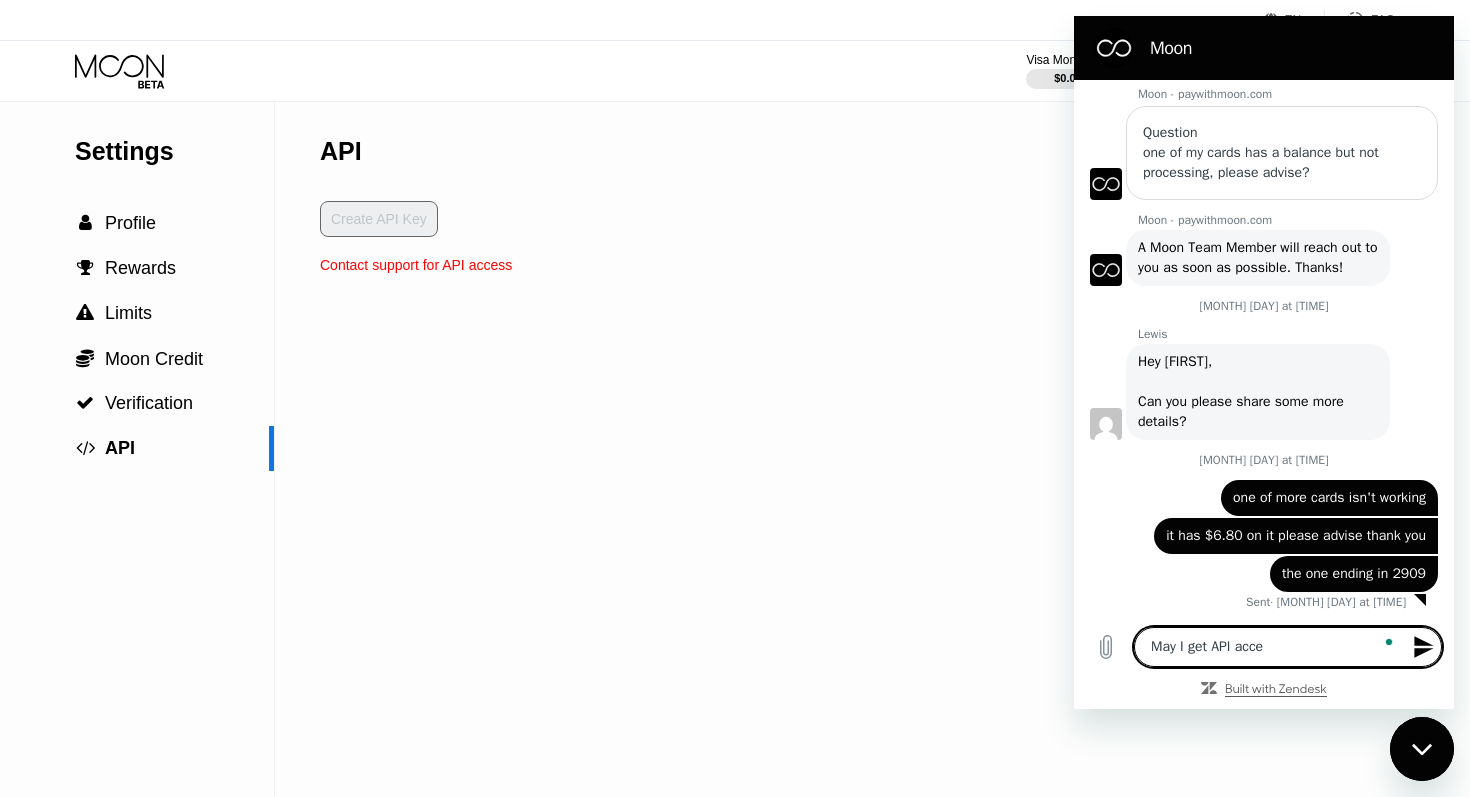 type on "May I get API acces" 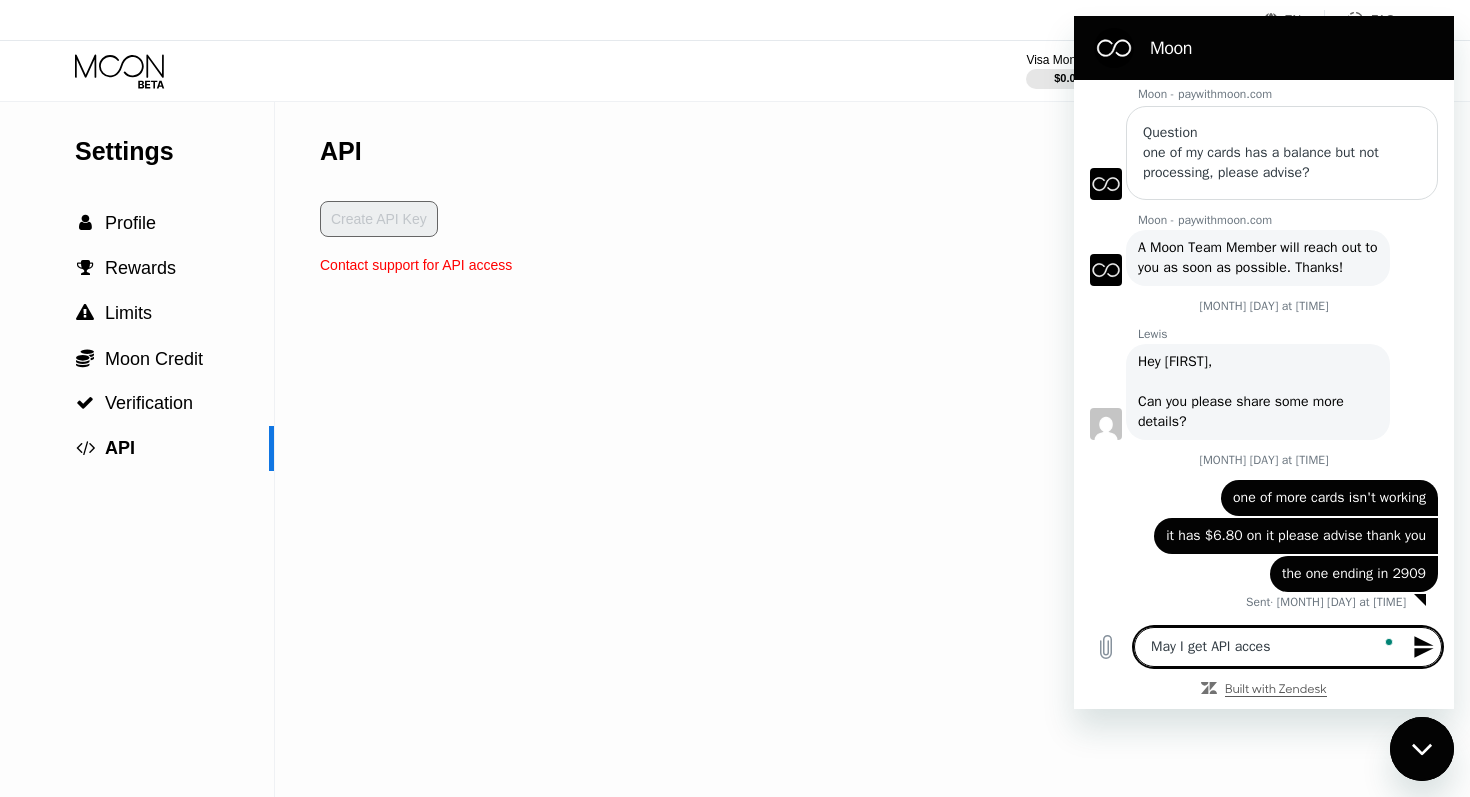 type on "May I get API accesS" 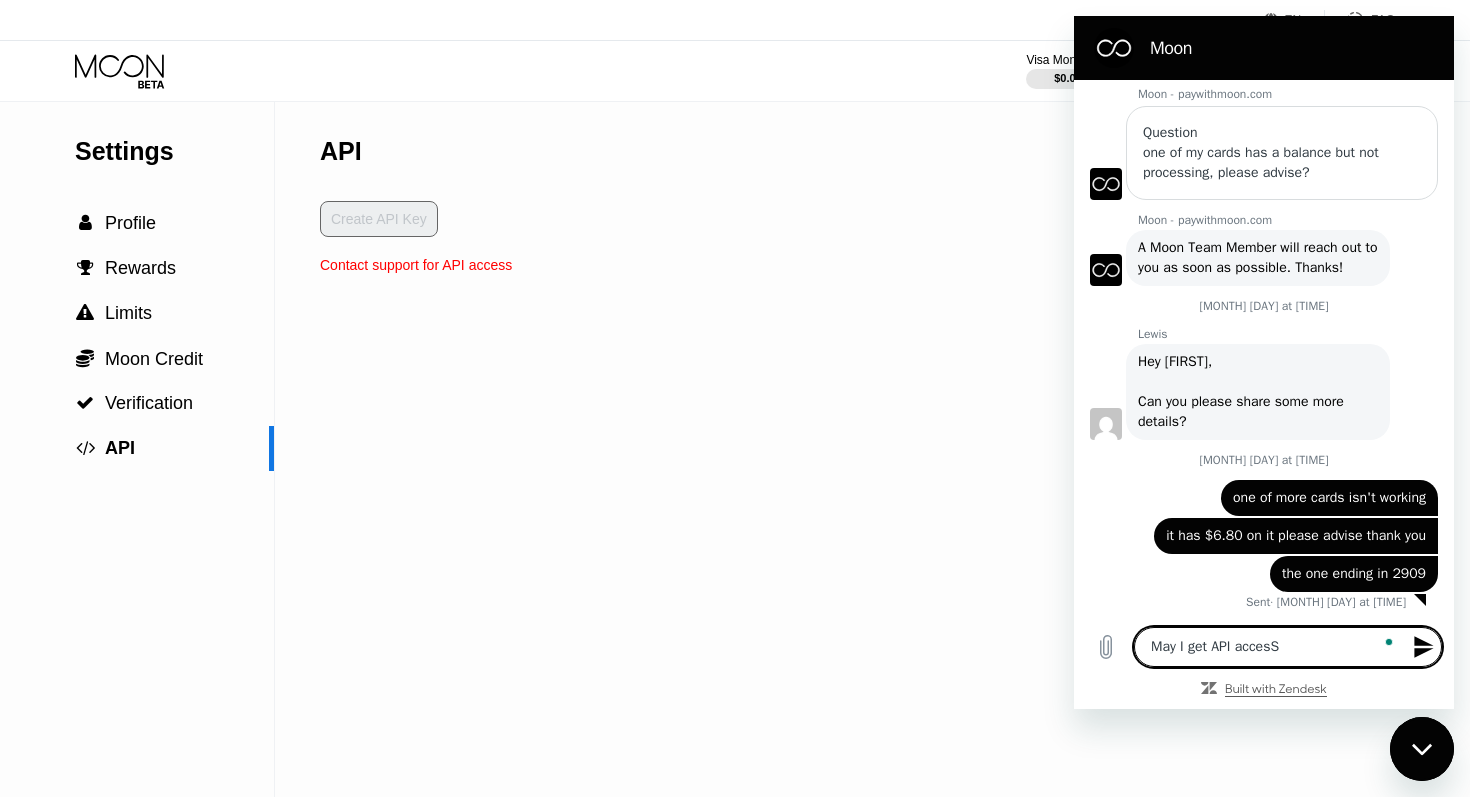 type on "May I get API accesS?" 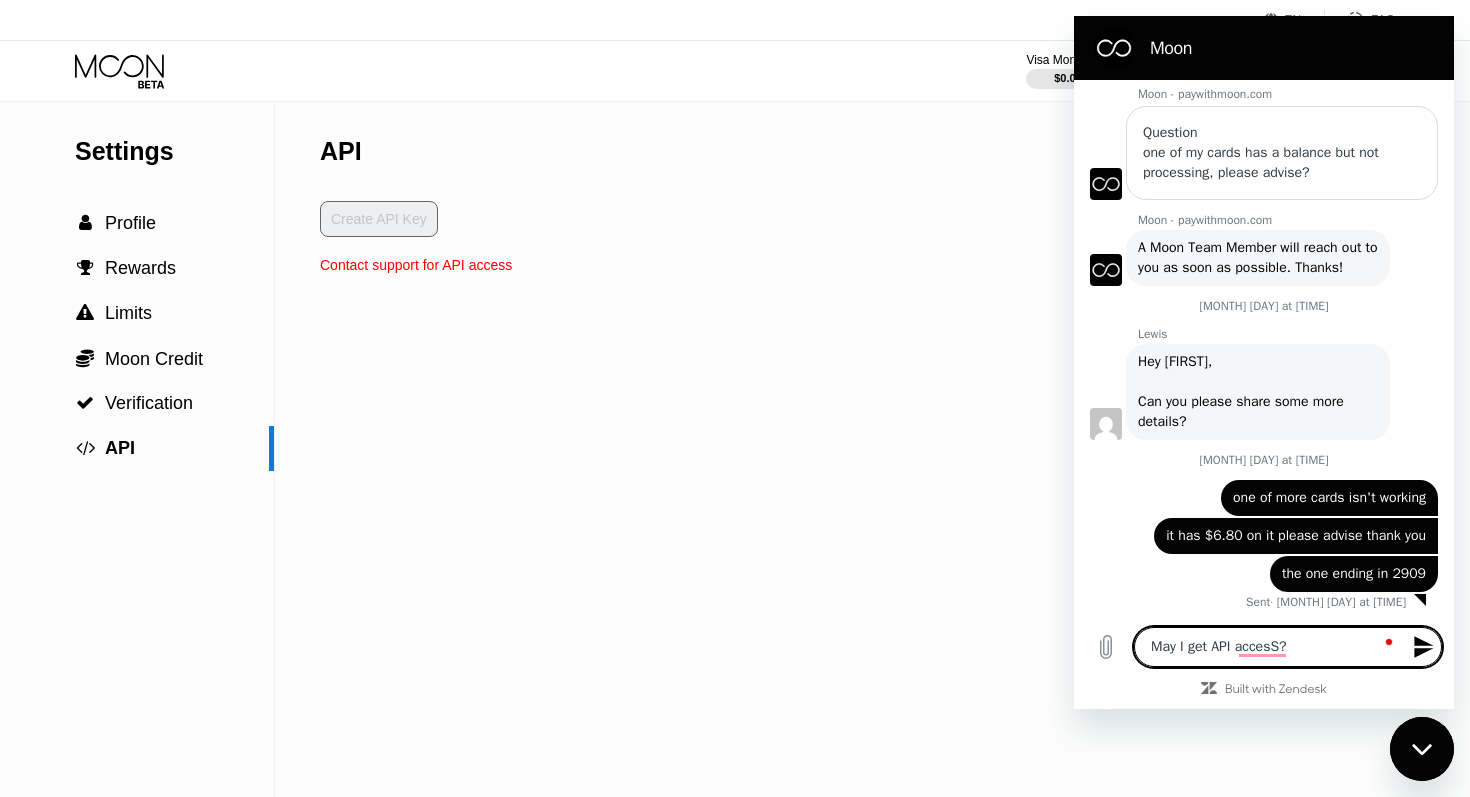 type on "May I get API accesS" 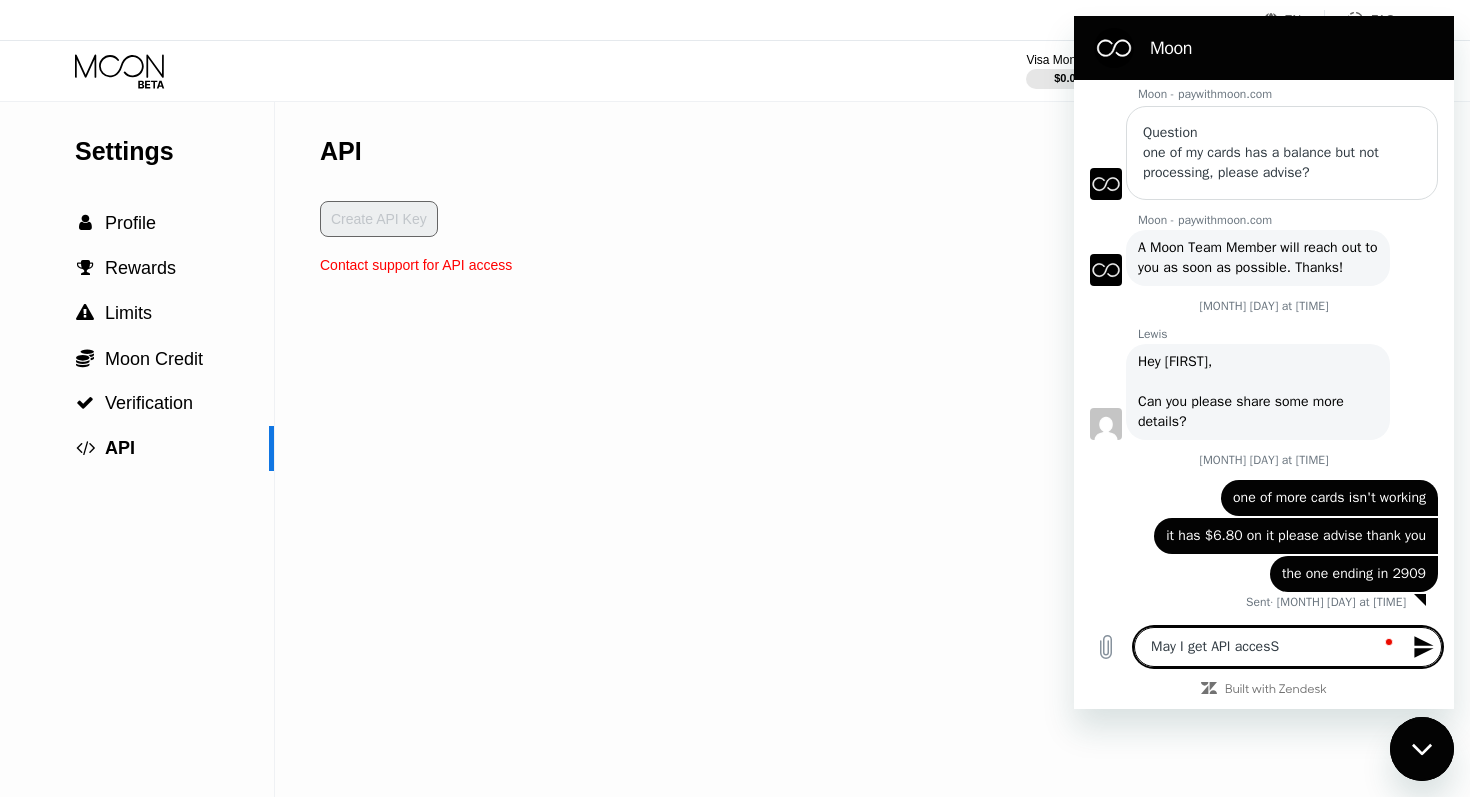 type on "May I get API acces" 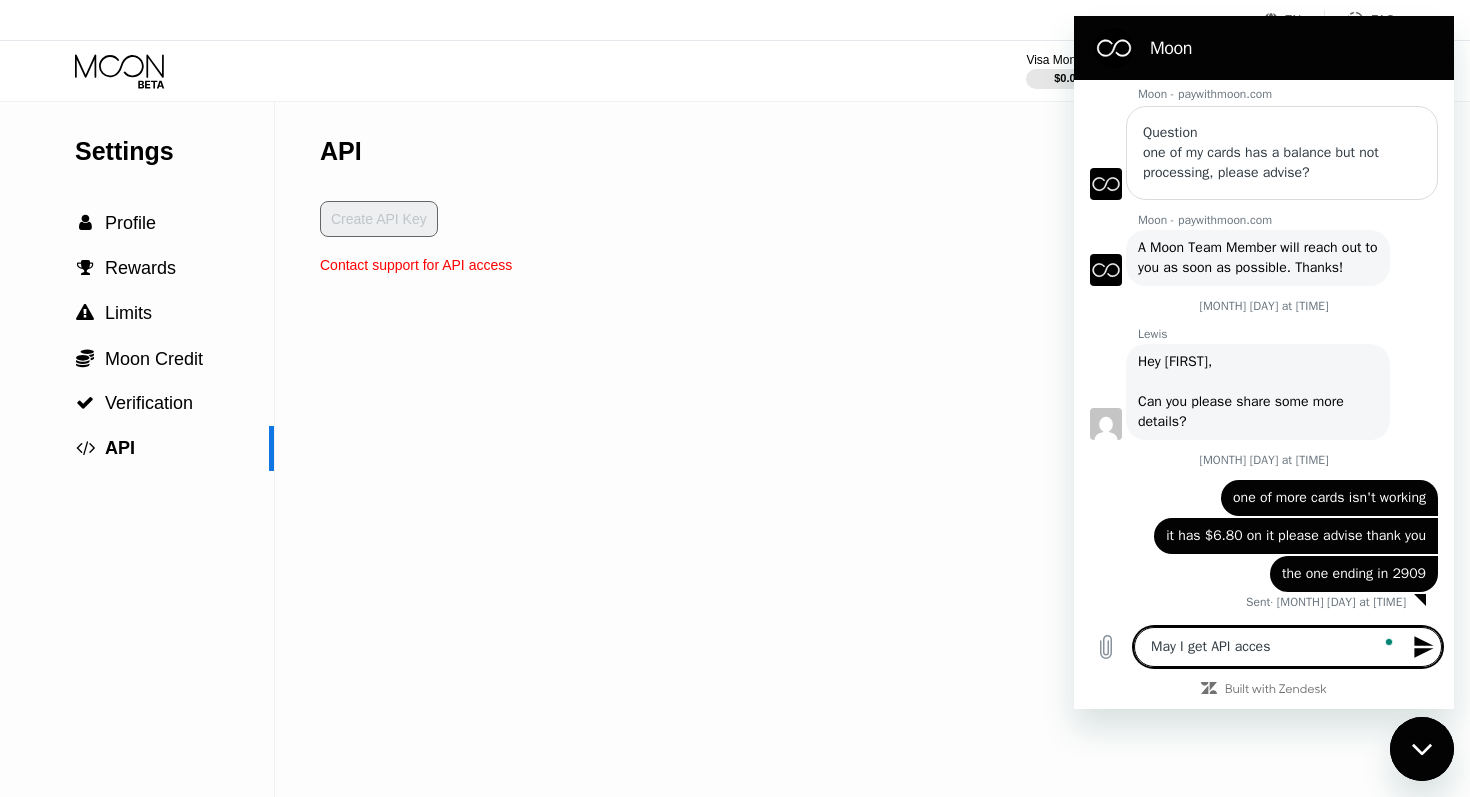 type on "May I get API access" 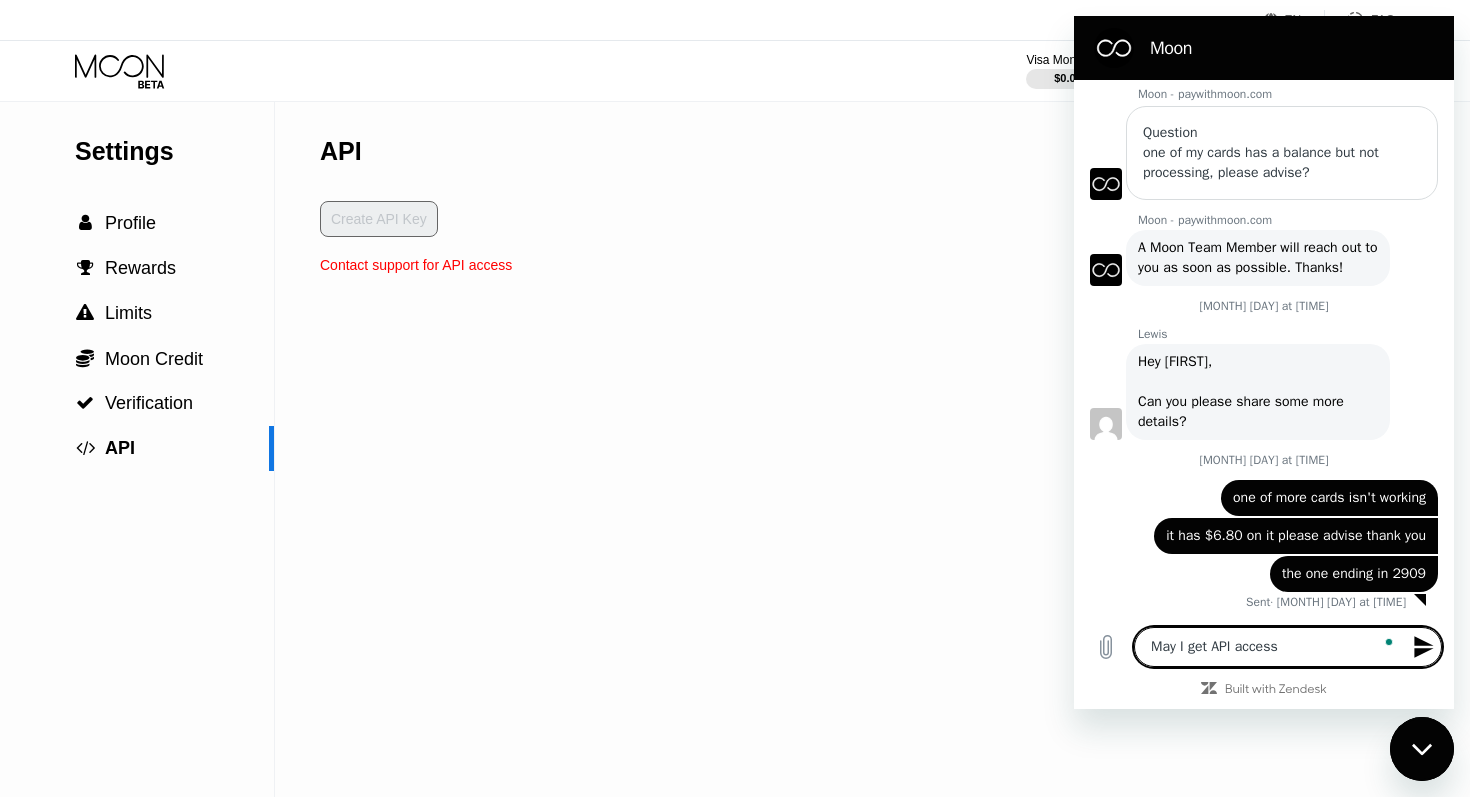 type on "May I get API access?" 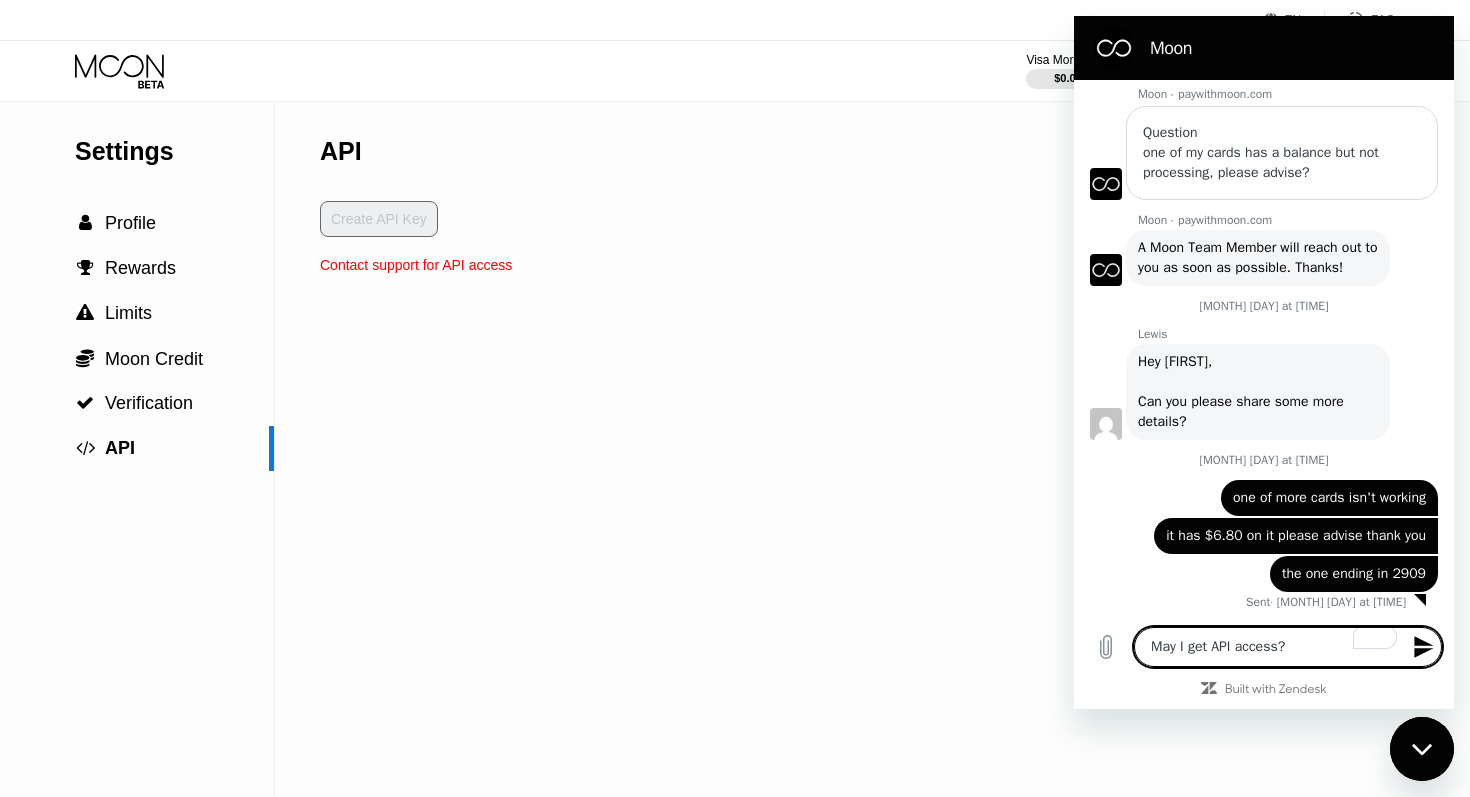 type on "May I get API access?" 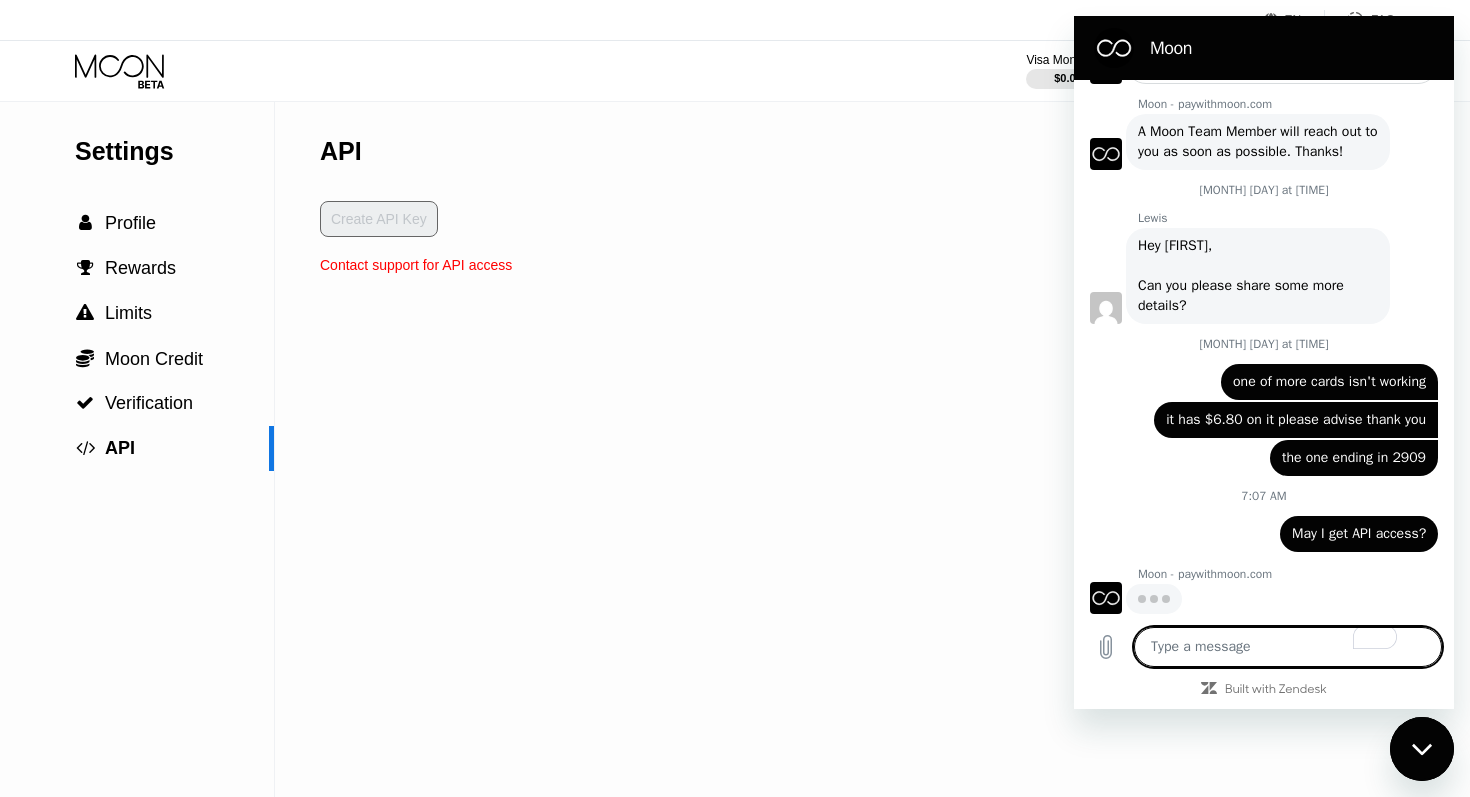 scroll, scrollTop: 314, scrollLeft: 0, axis: vertical 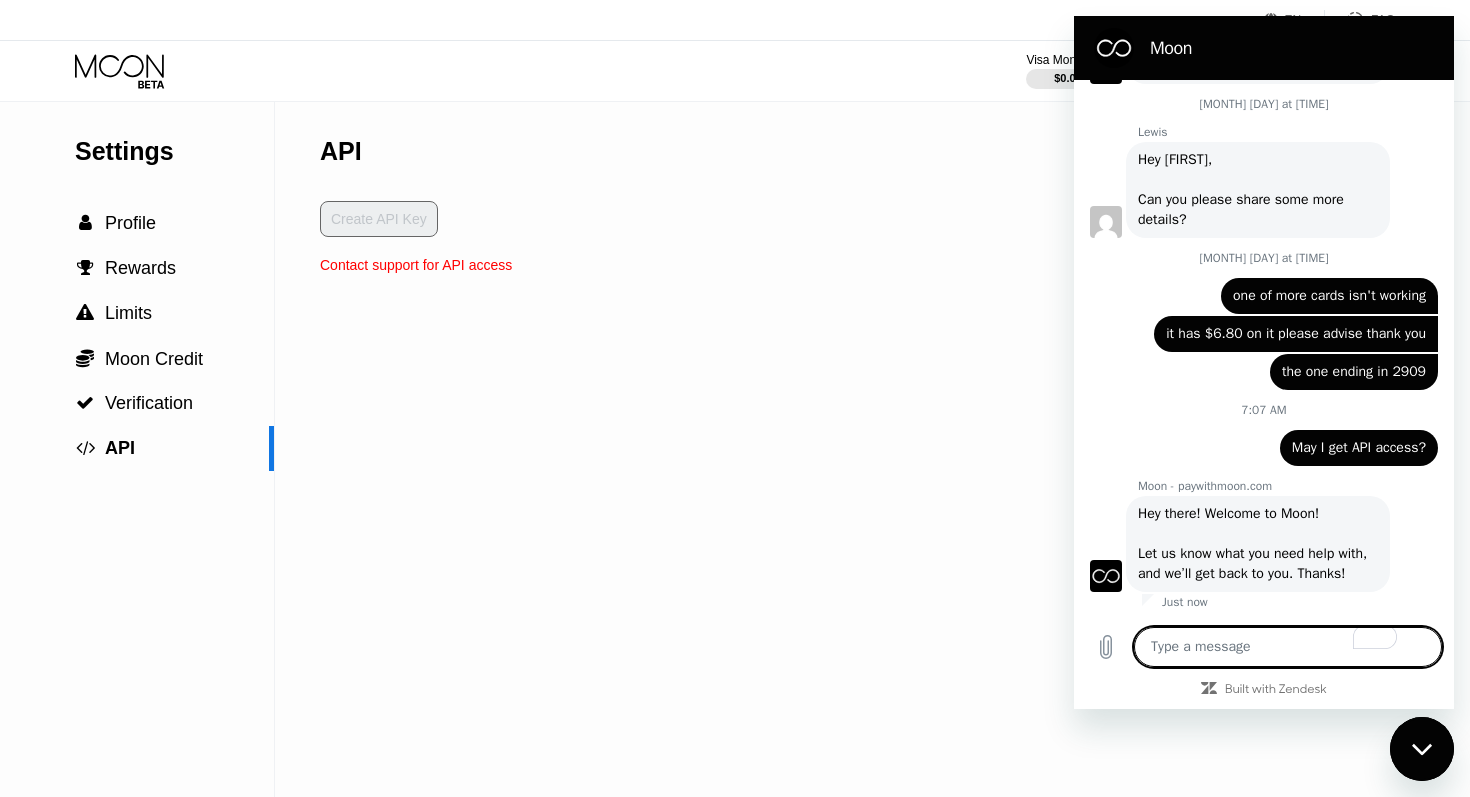 type on "x" 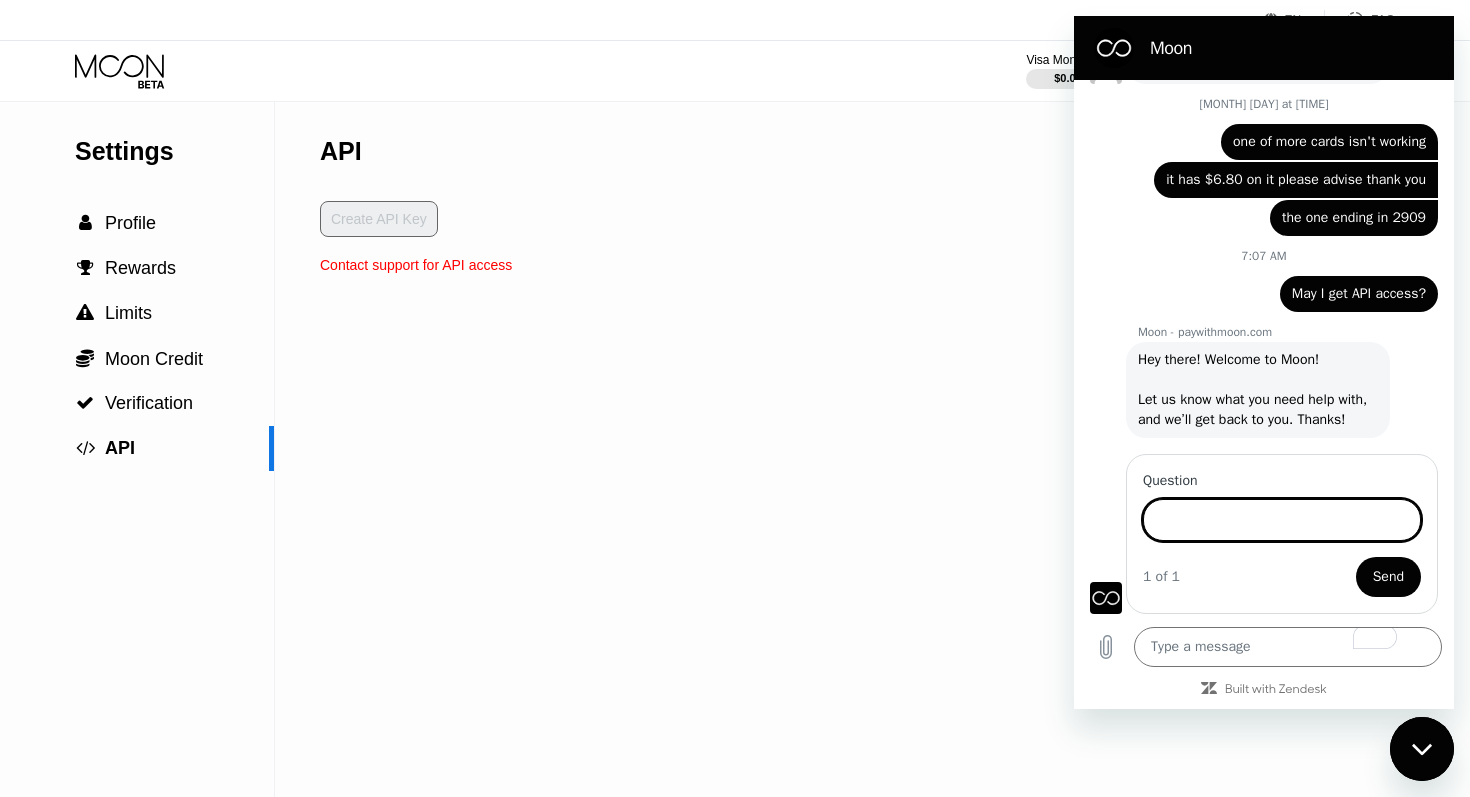 scroll, scrollTop: 576, scrollLeft: 0, axis: vertical 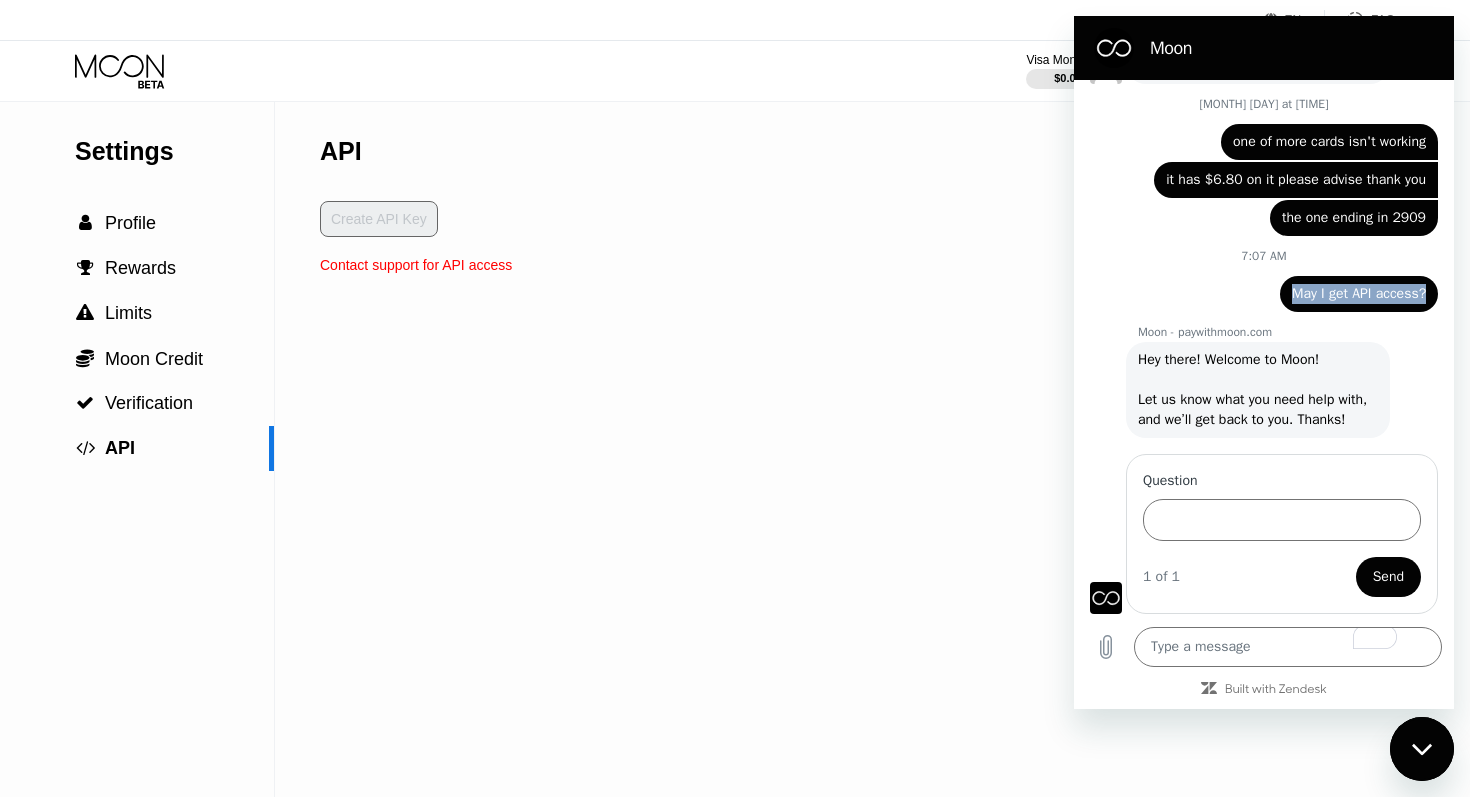 drag, startPoint x: 1286, startPoint y: 276, endPoint x: 1448, endPoint y: 277, distance: 162.00308 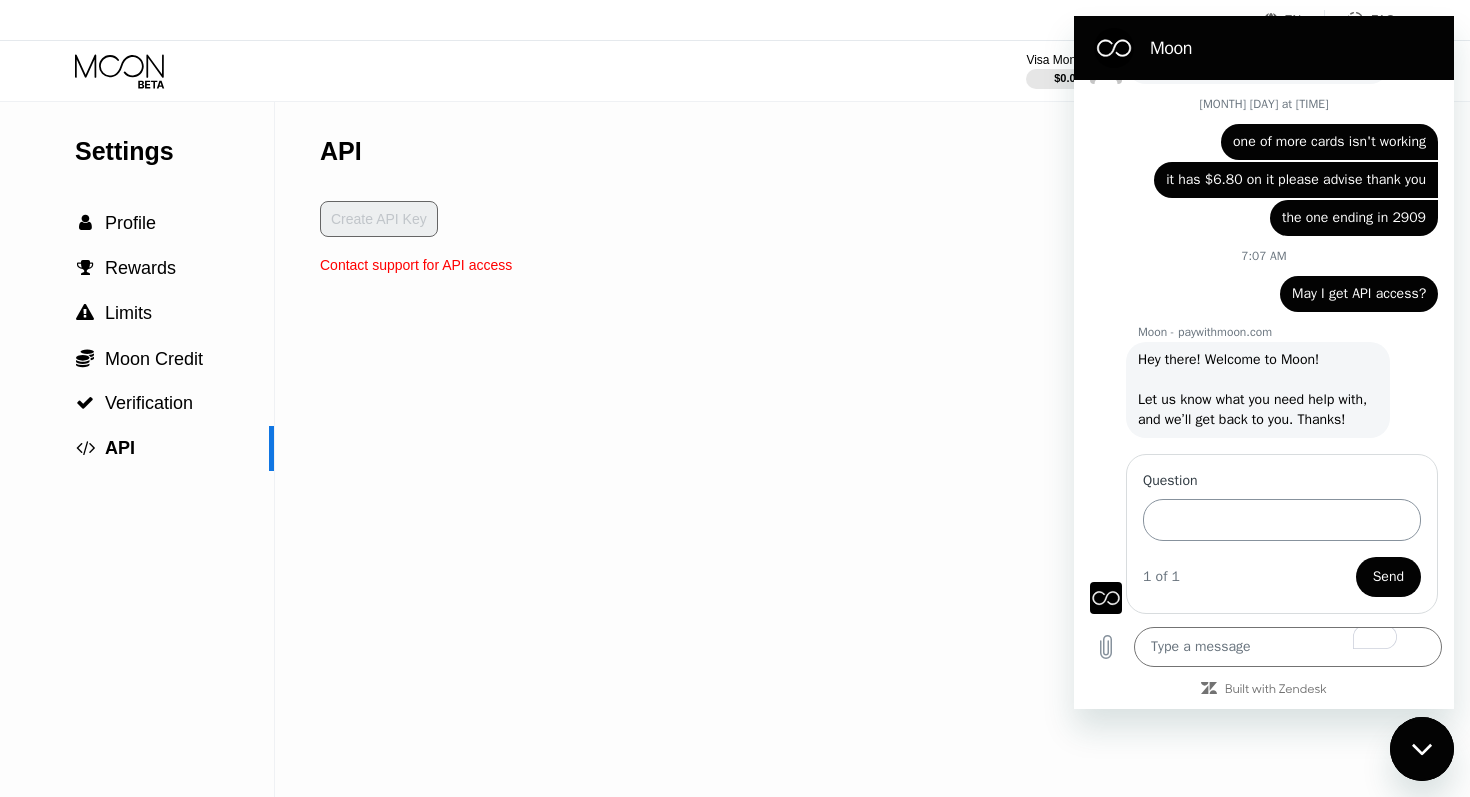 click on "Question" at bounding box center [1282, 520] 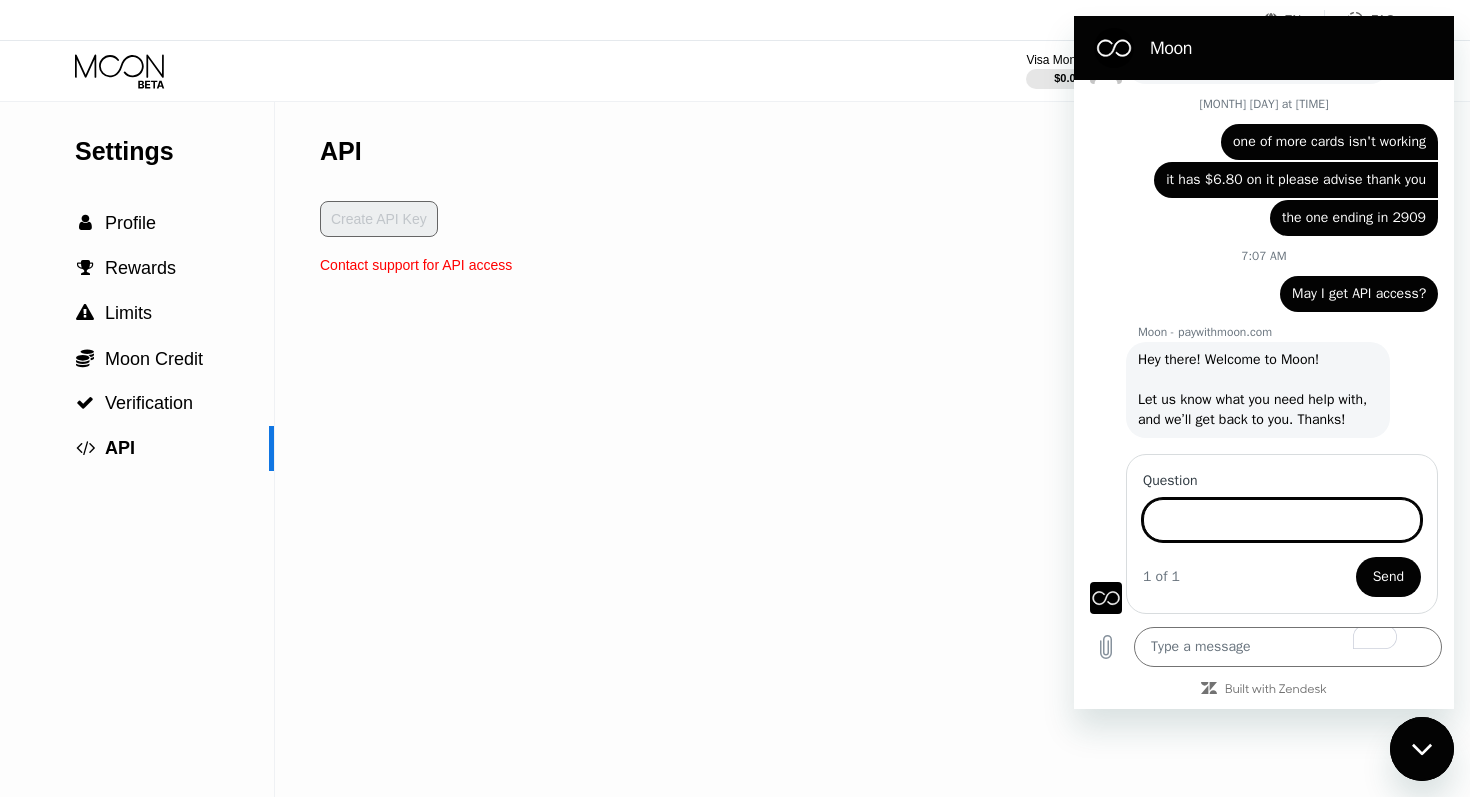 paste on "May I get API access?" 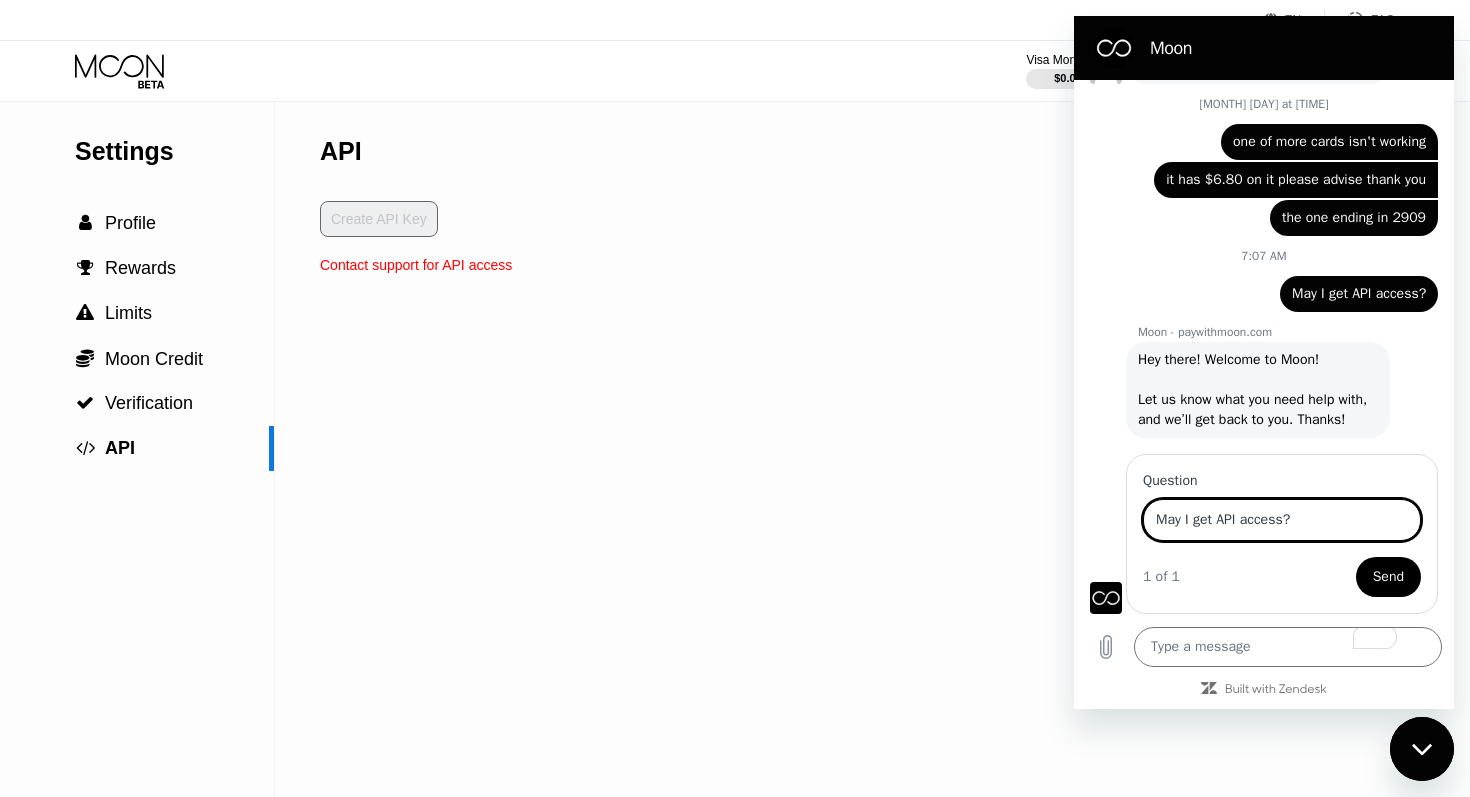 type on "May I get API access?" 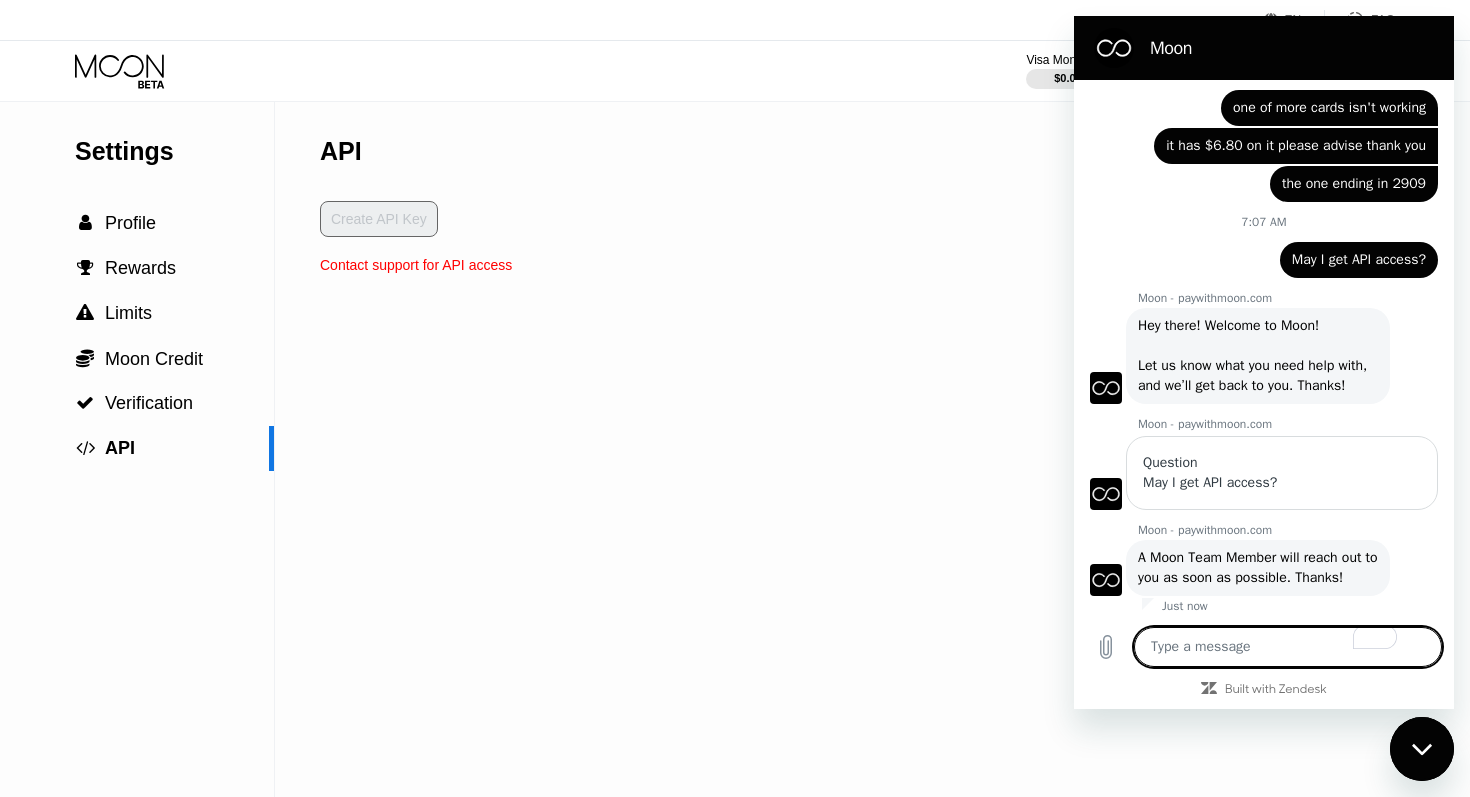 scroll, scrollTop: 614, scrollLeft: 0, axis: vertical 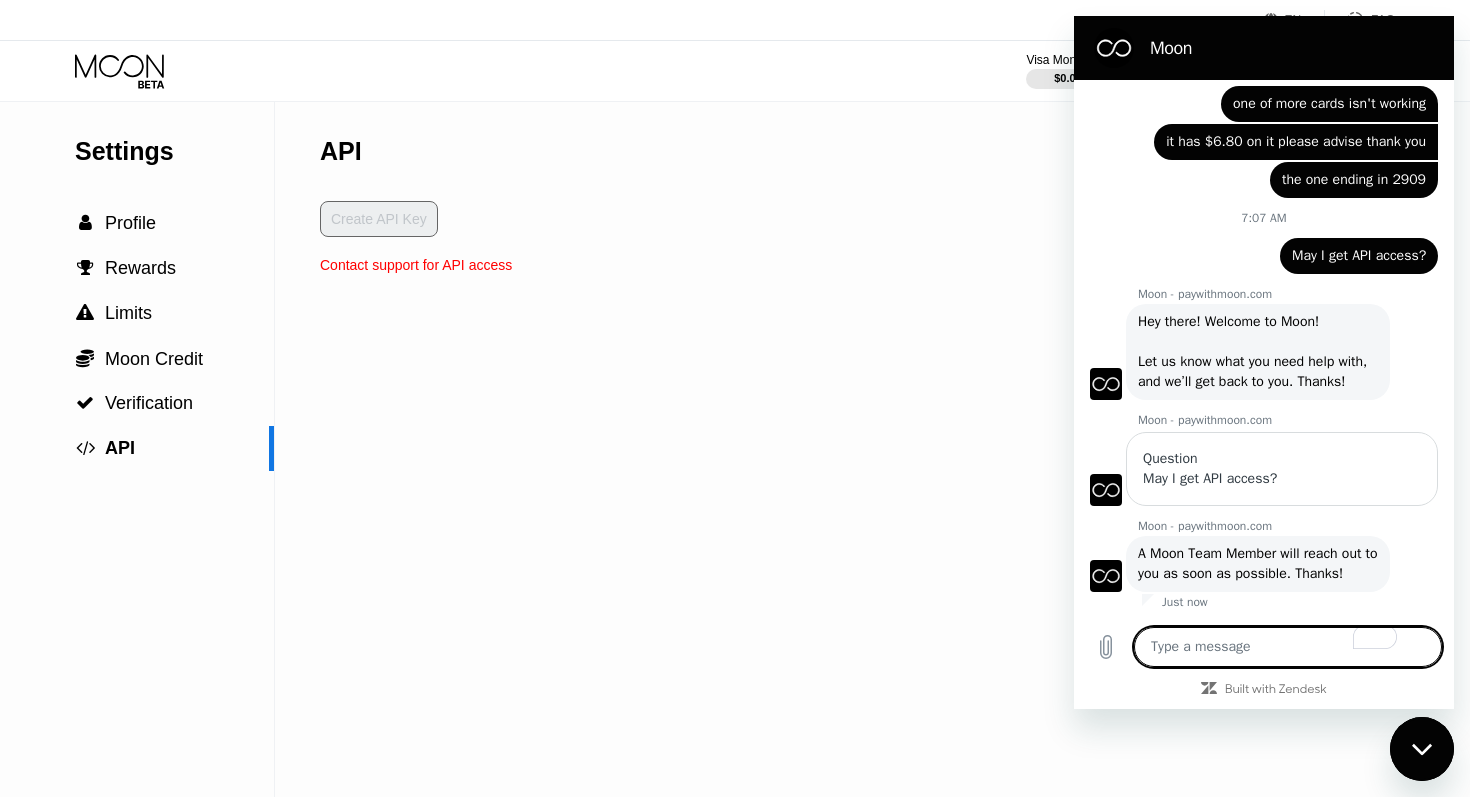 click at bounding box center (1422, 749) 